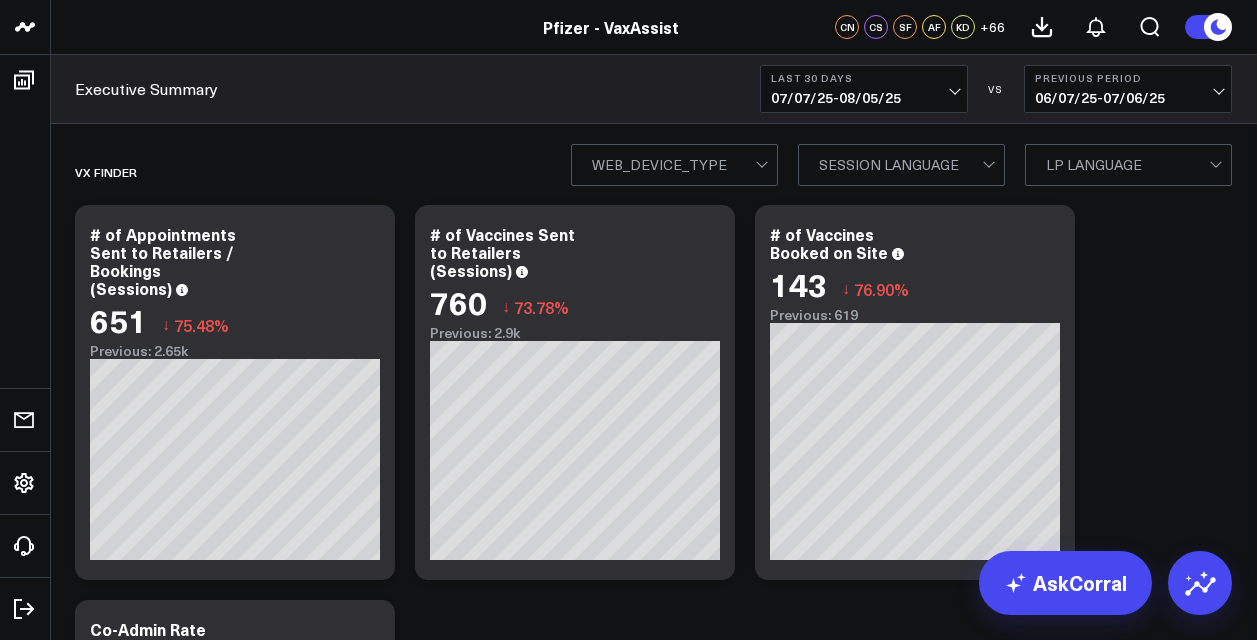 scroll, scrollTop: 0, scrollLeft: 0, axis: both 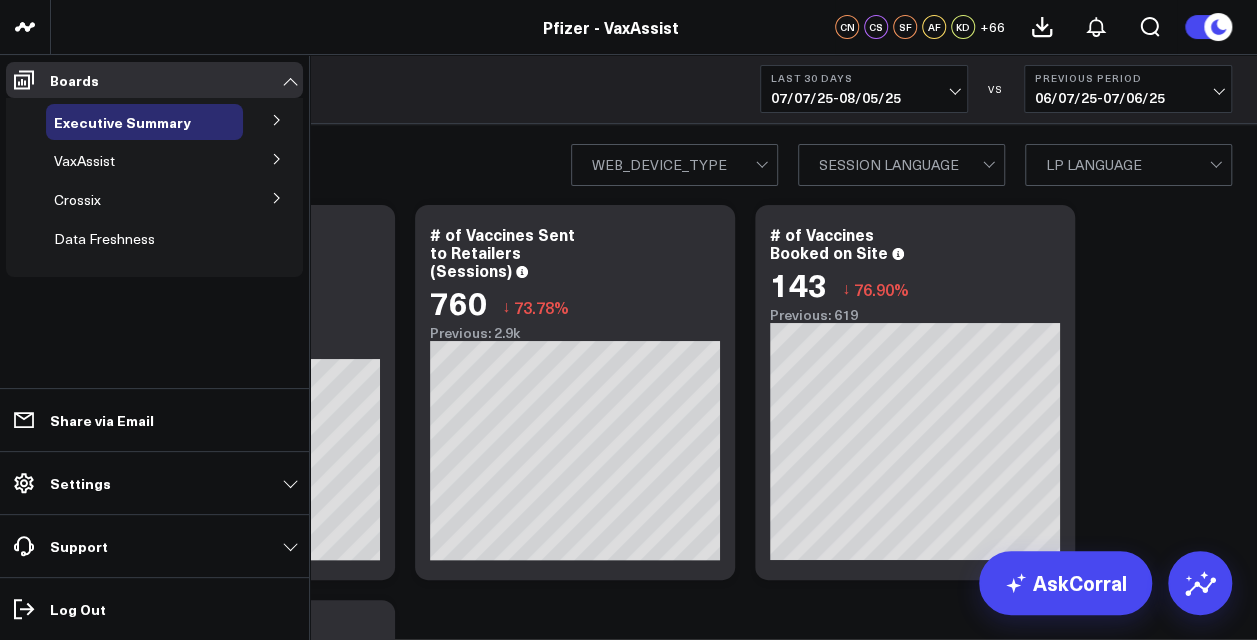click at bounding box center [277, 119] 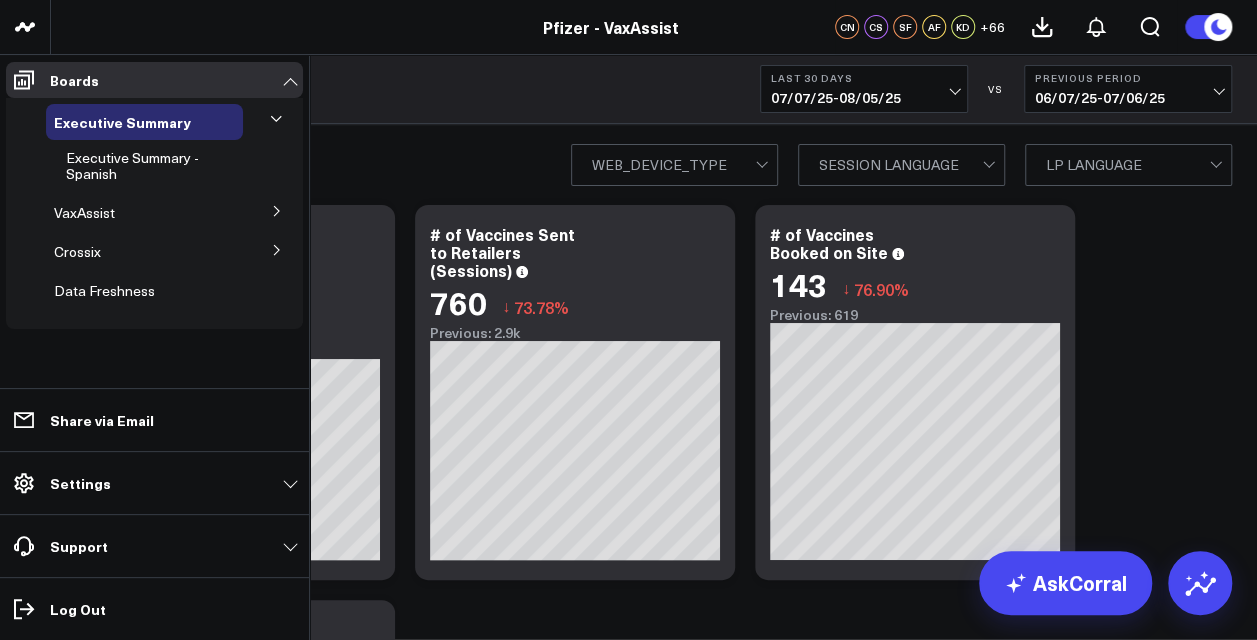click 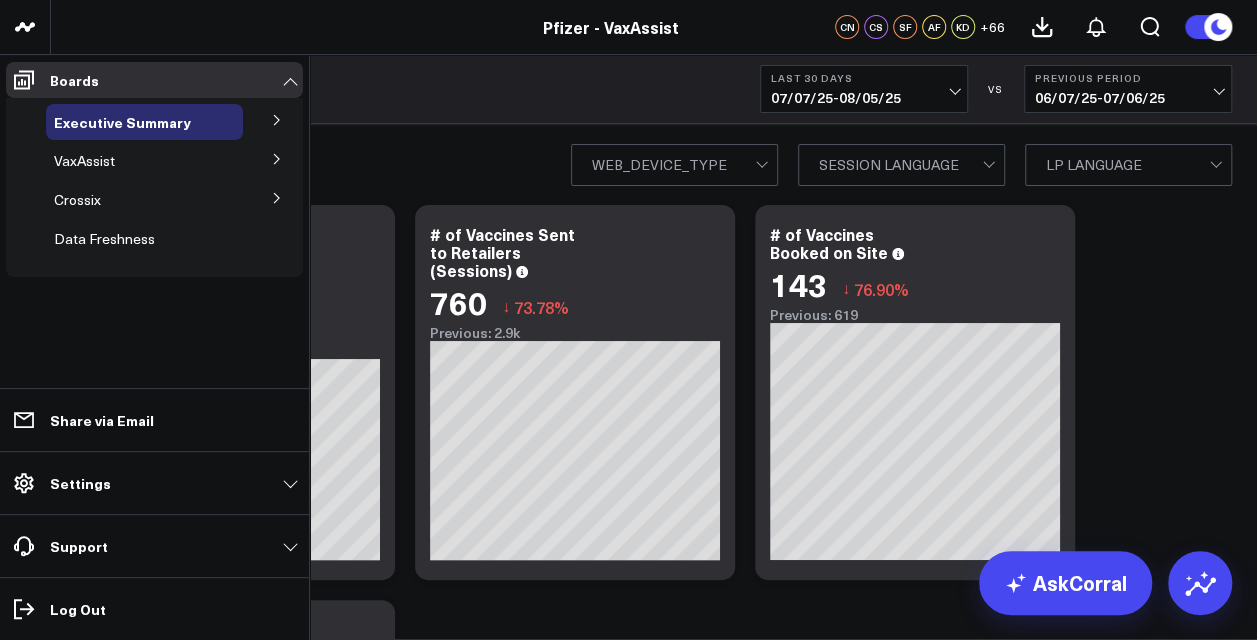 click 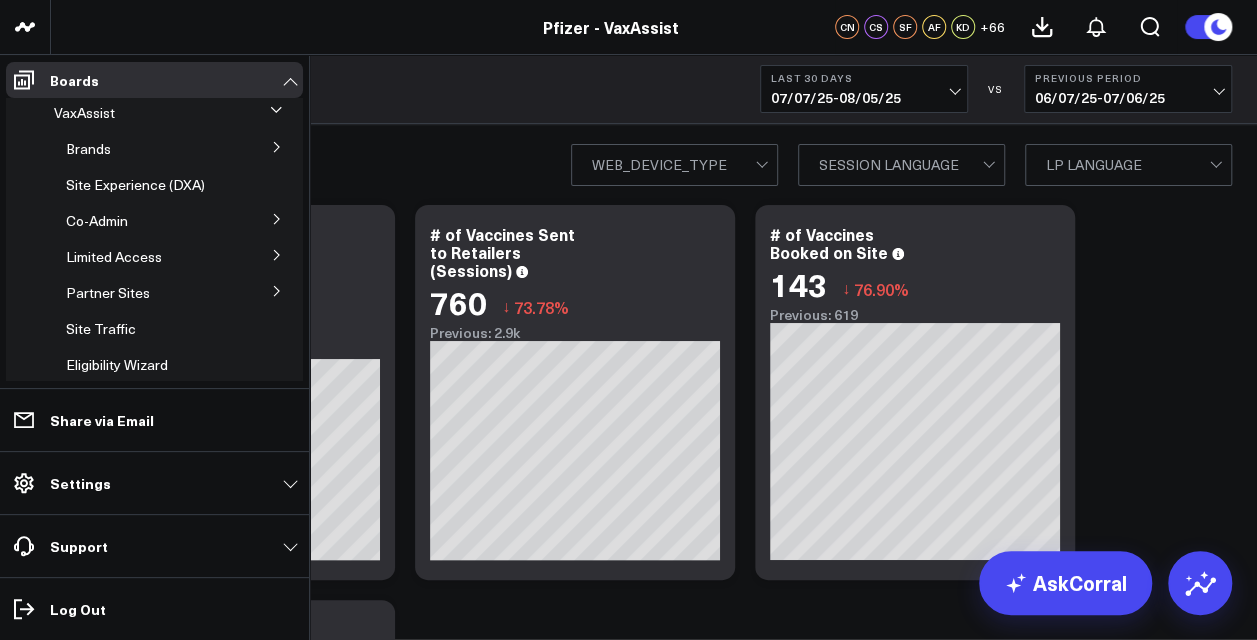 scroll, scrollTop: 0, scrollLeft: 0, axis: both 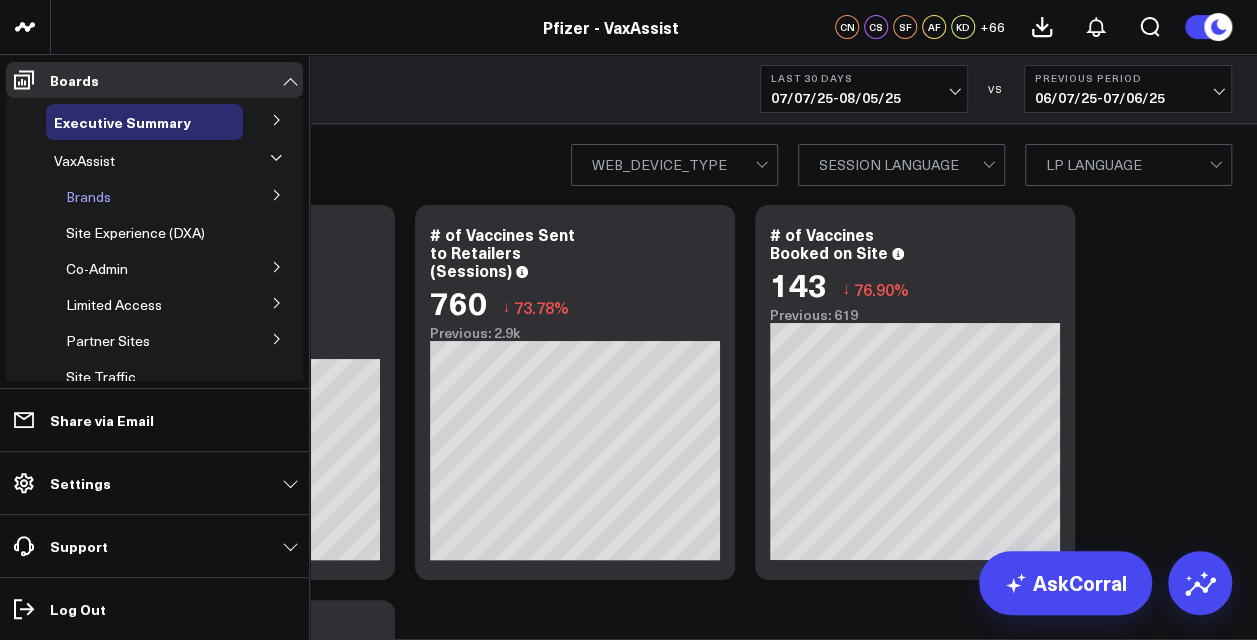 click on "Brands" at bounding box center (150, 197) 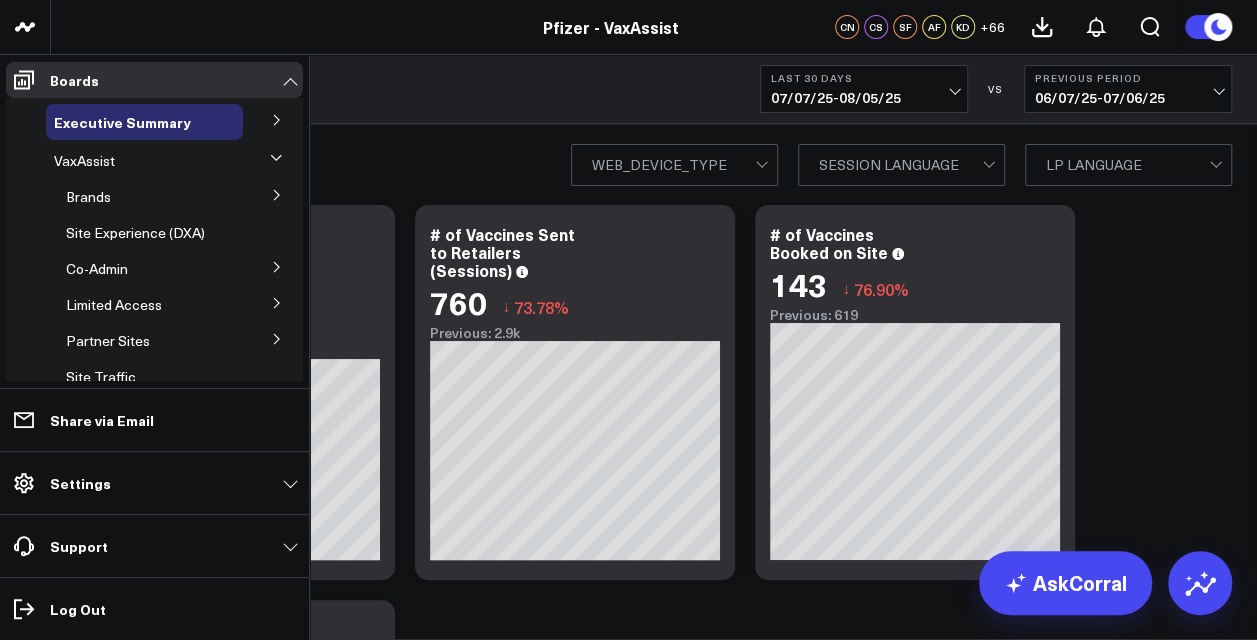 click at bounding box center [277, 194] 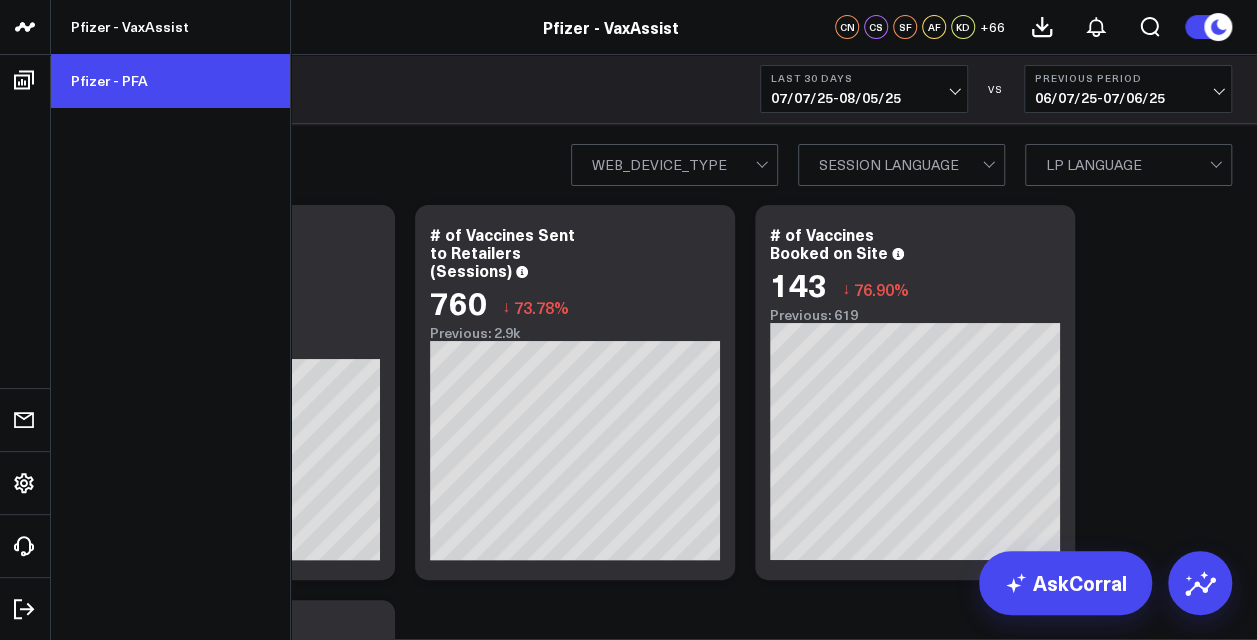 click on "Pfizer - PFA" at bounding box center (170, 81) 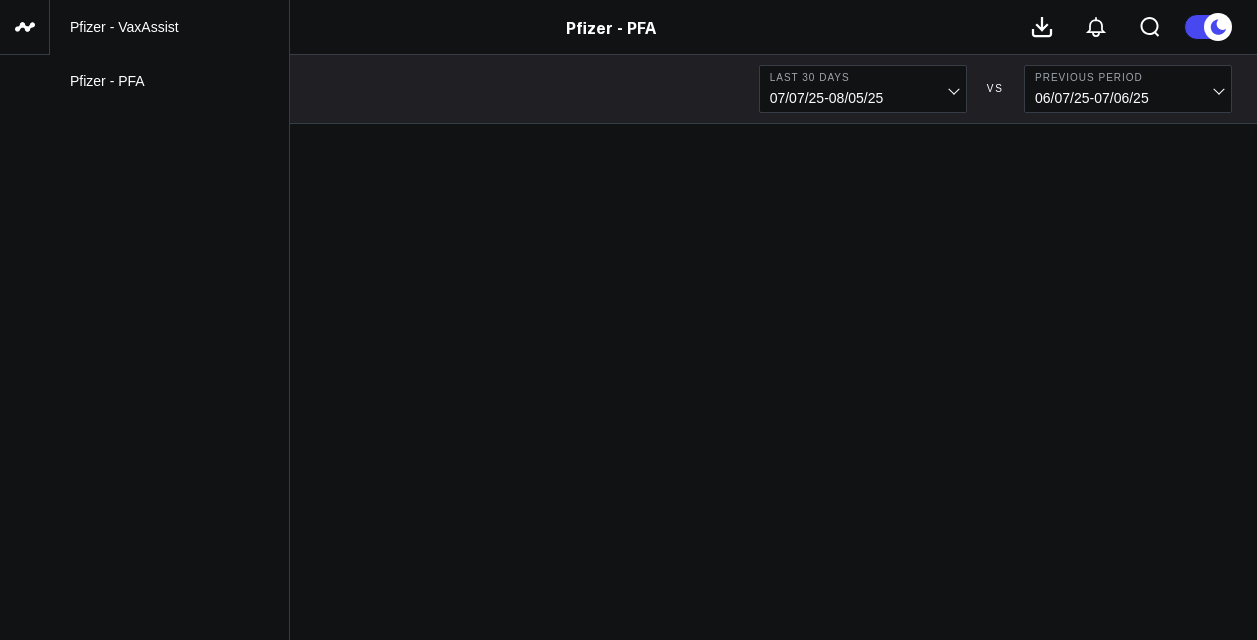 scroll, scrollTop: 0, scrollLeft: 0, axis: both 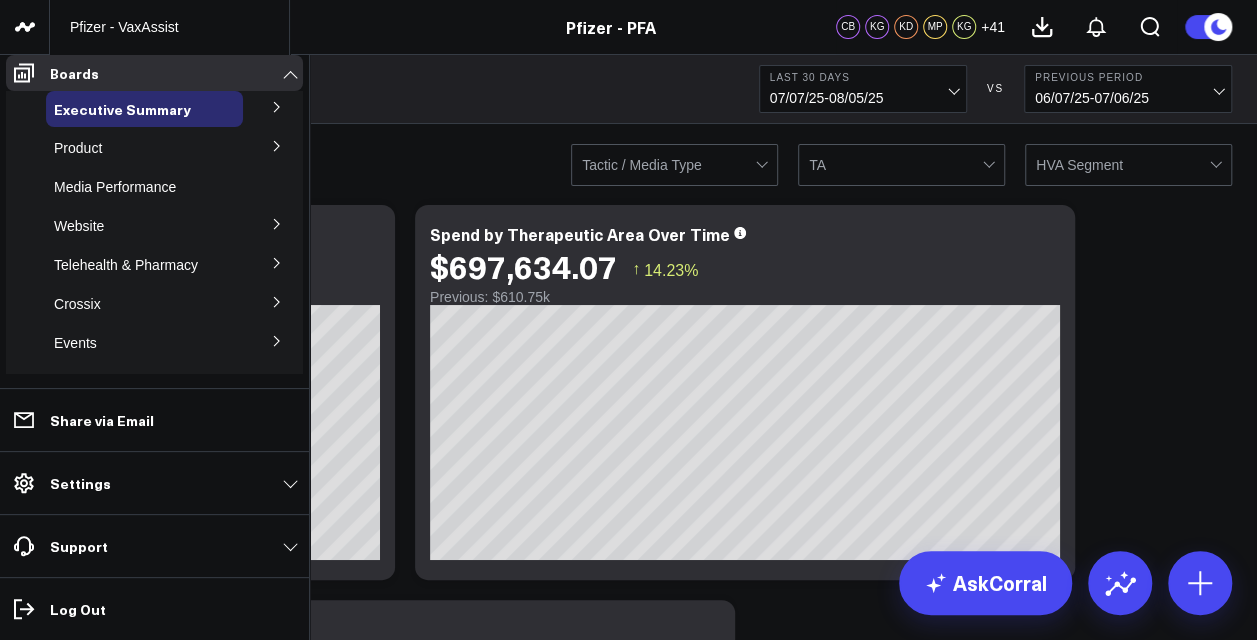 click at bounding box center [277, 145] 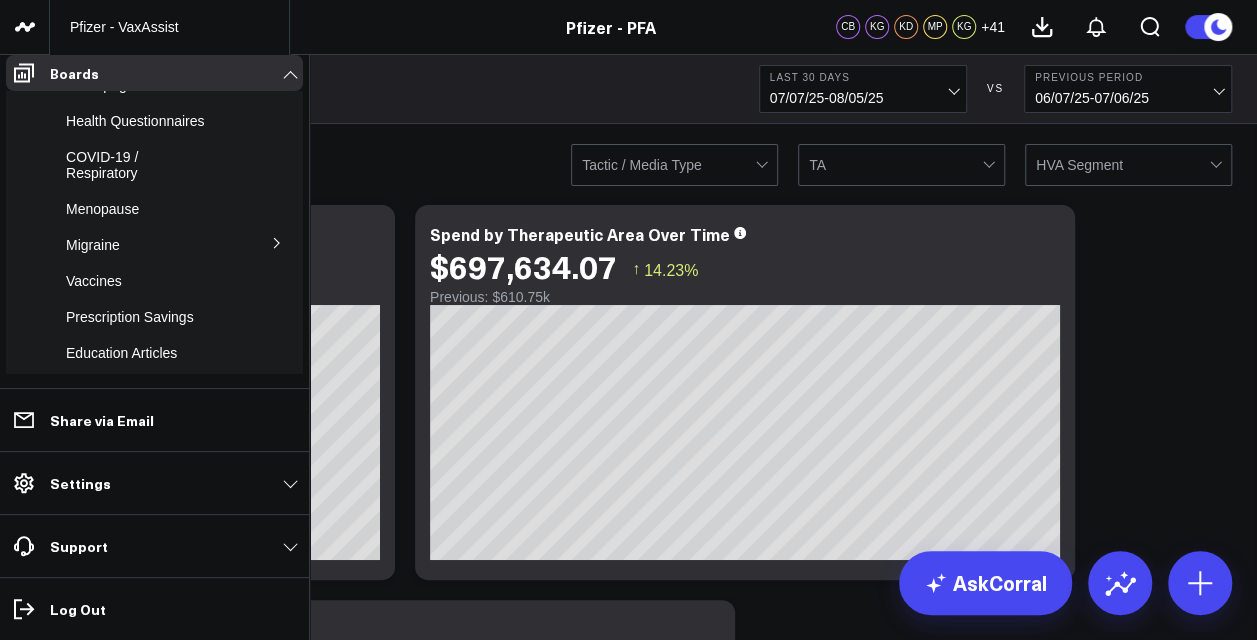 scroll, scrollTop: 210, scrollLeft: 0, axis: vertical 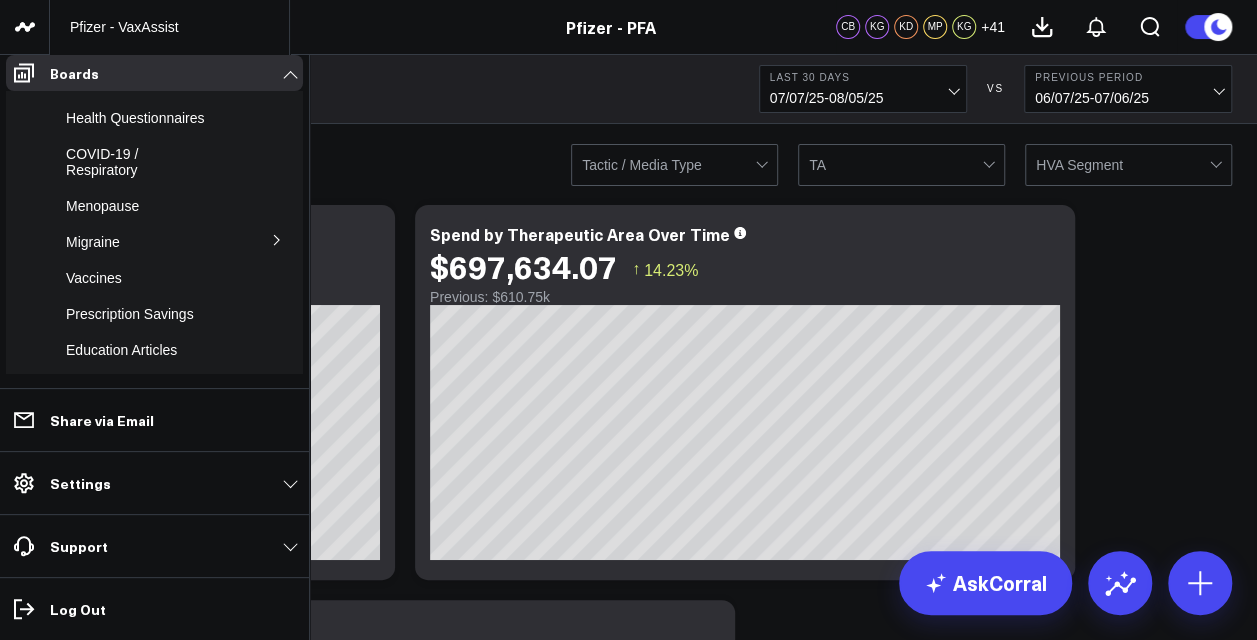 click on "COVID-19 / Respiratory" at bounding box center (102, 162) 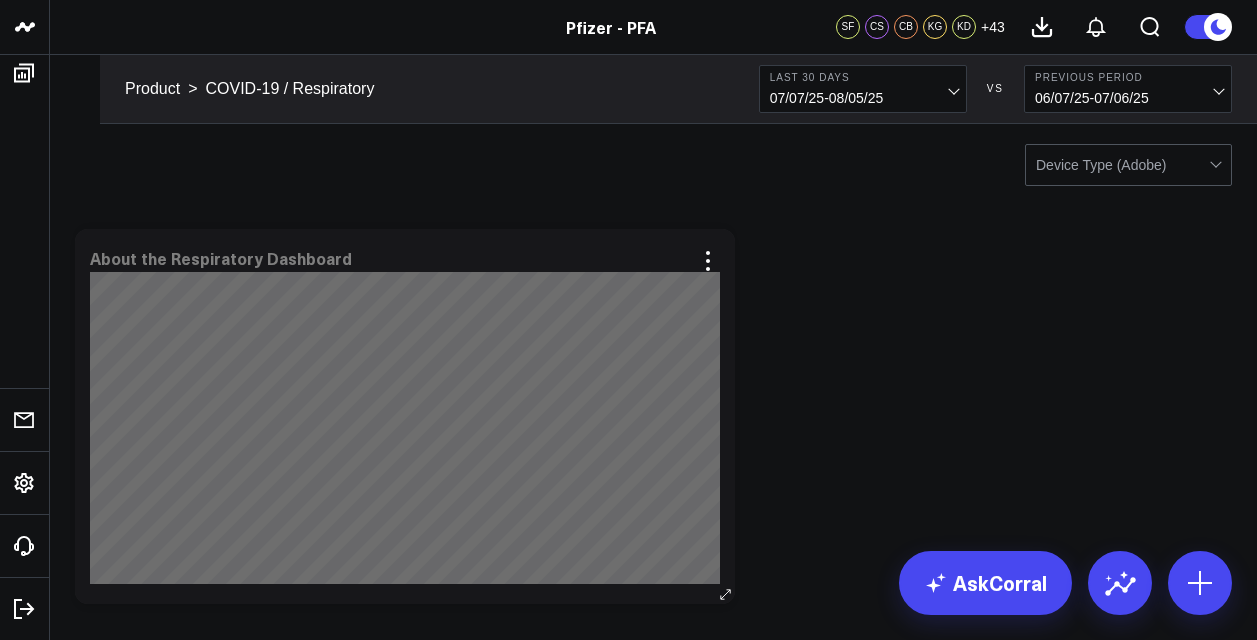scroll, scrollTop: 0, scrollLeft: 0, axis: both 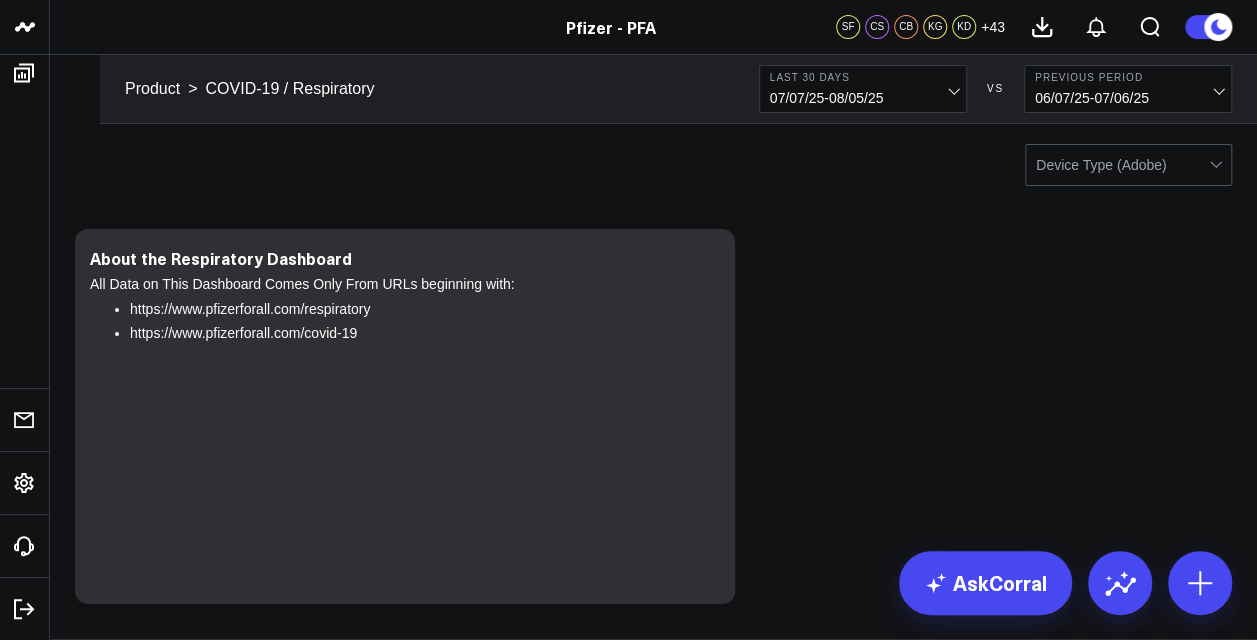 click on "Last 30 Days 07/07/25  -  08/05/25" at bounding box center [863, 89] 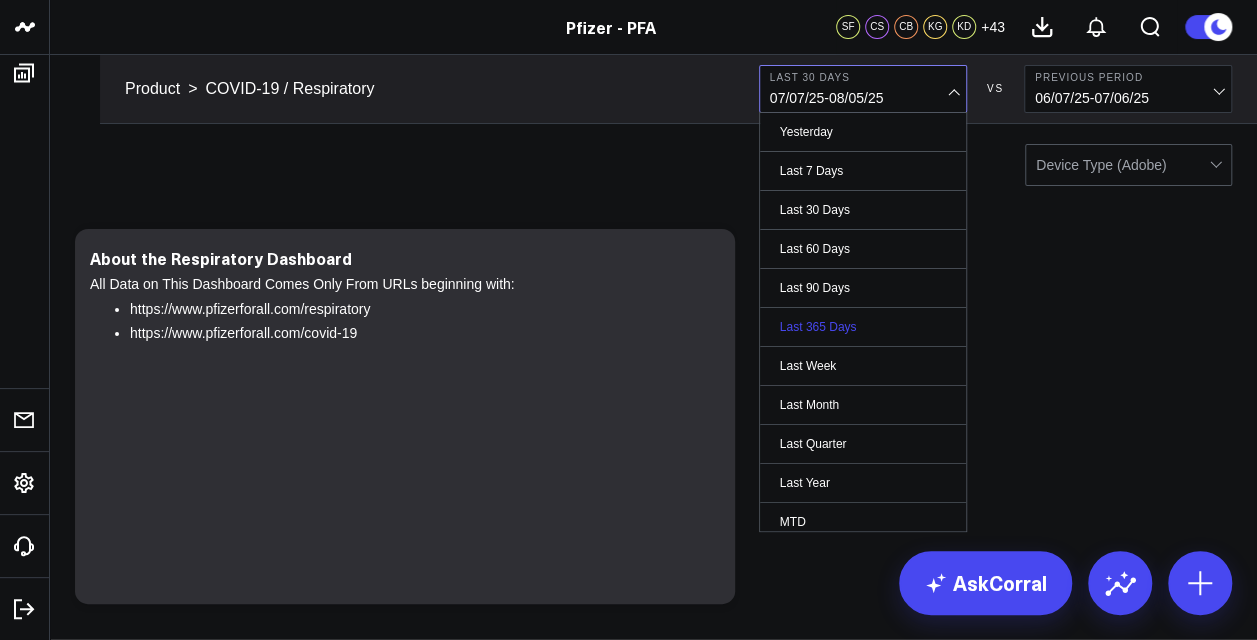 scroll, scrollTop: 122, scrollLeft: 0, axis: vertical 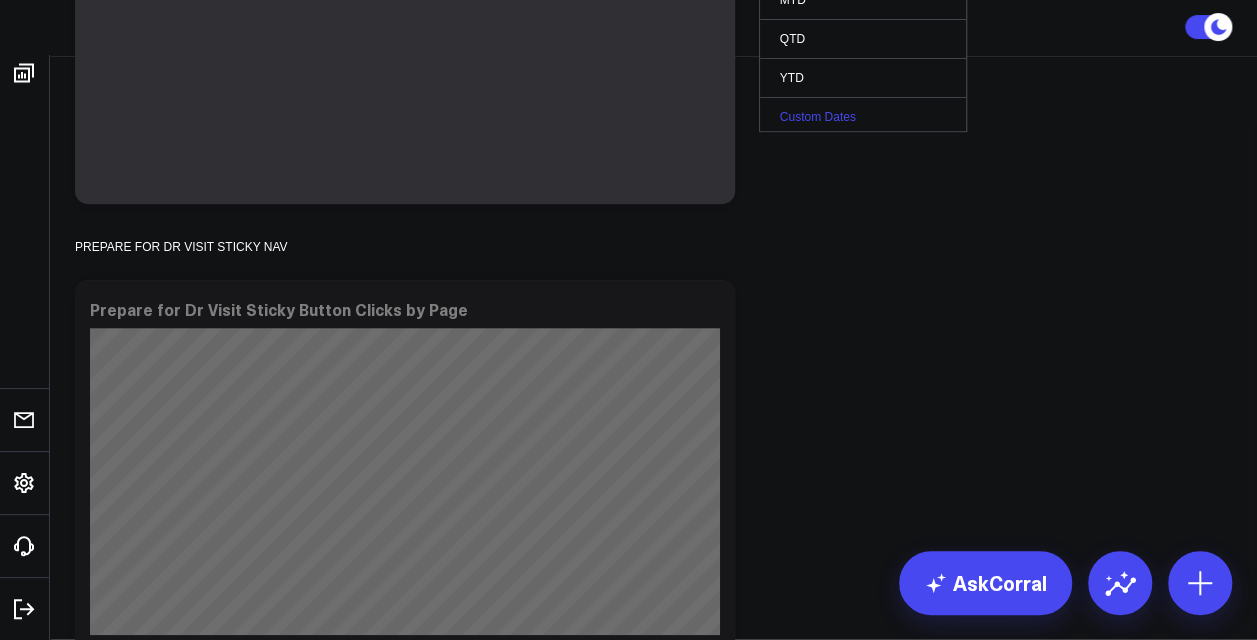 click on "Custom Dates" at bounding box center (863, 117) 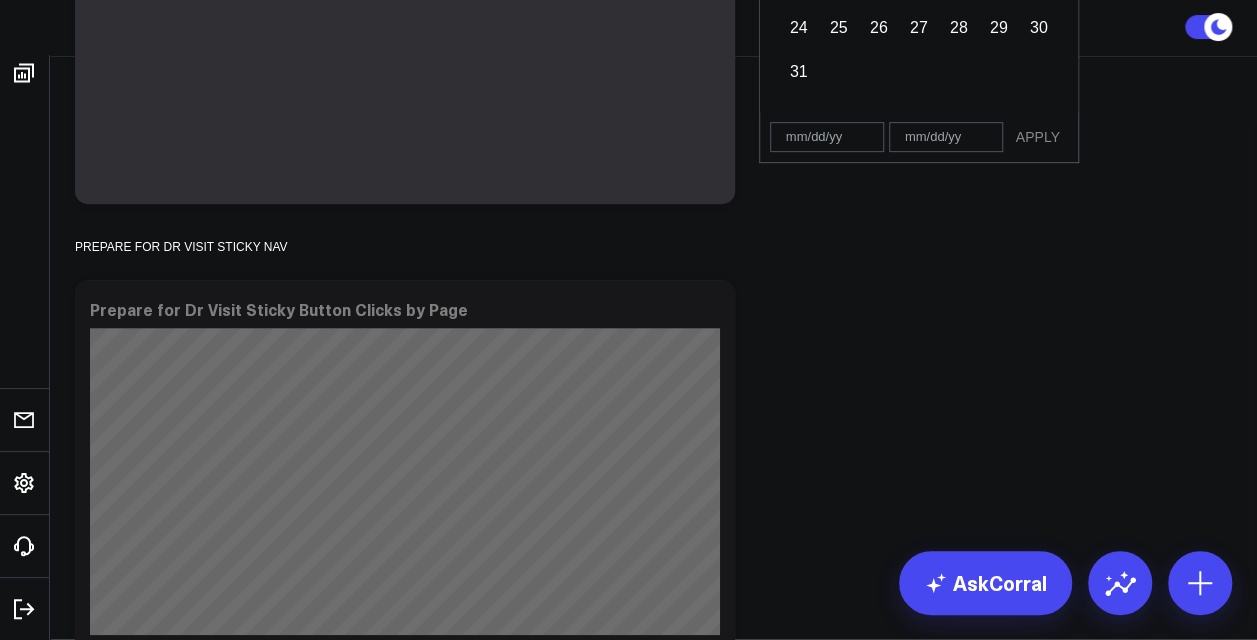click at bounding box center [1019, -256] 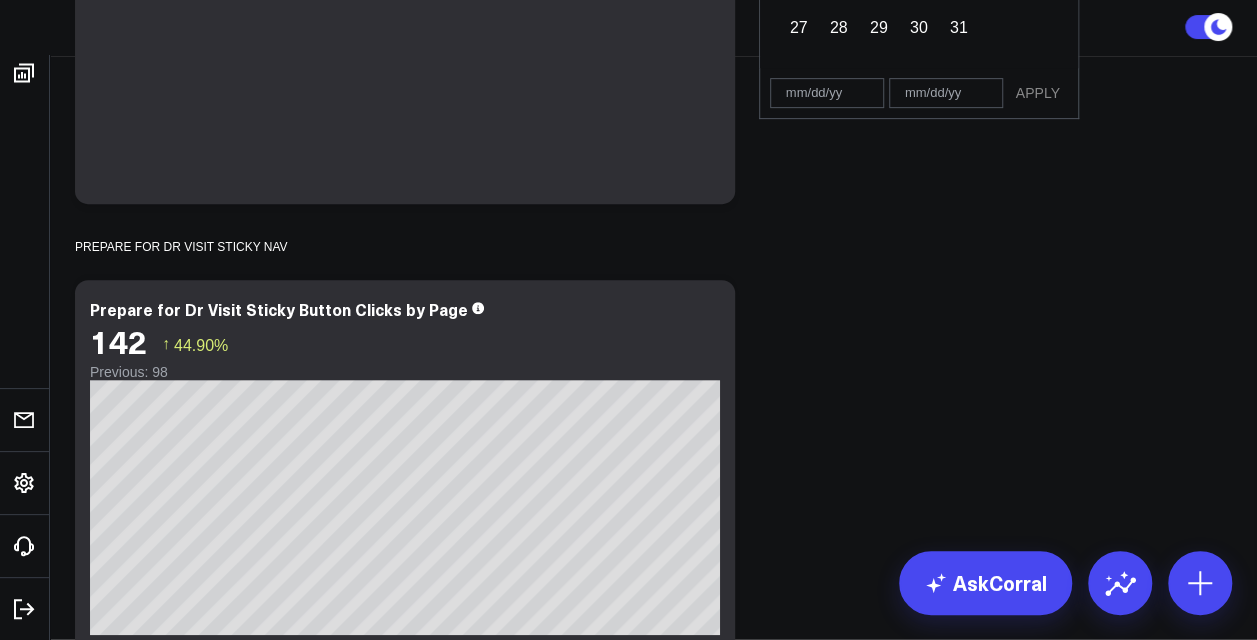 click on "7" at bounding box center (839, -104) 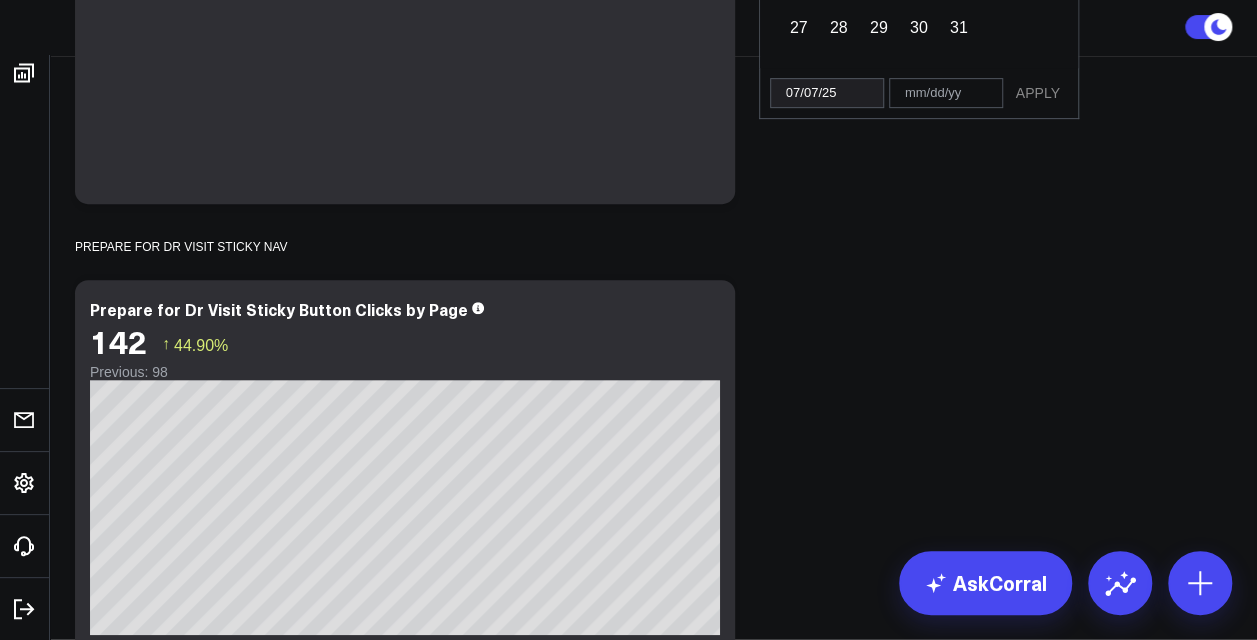 select on "6" 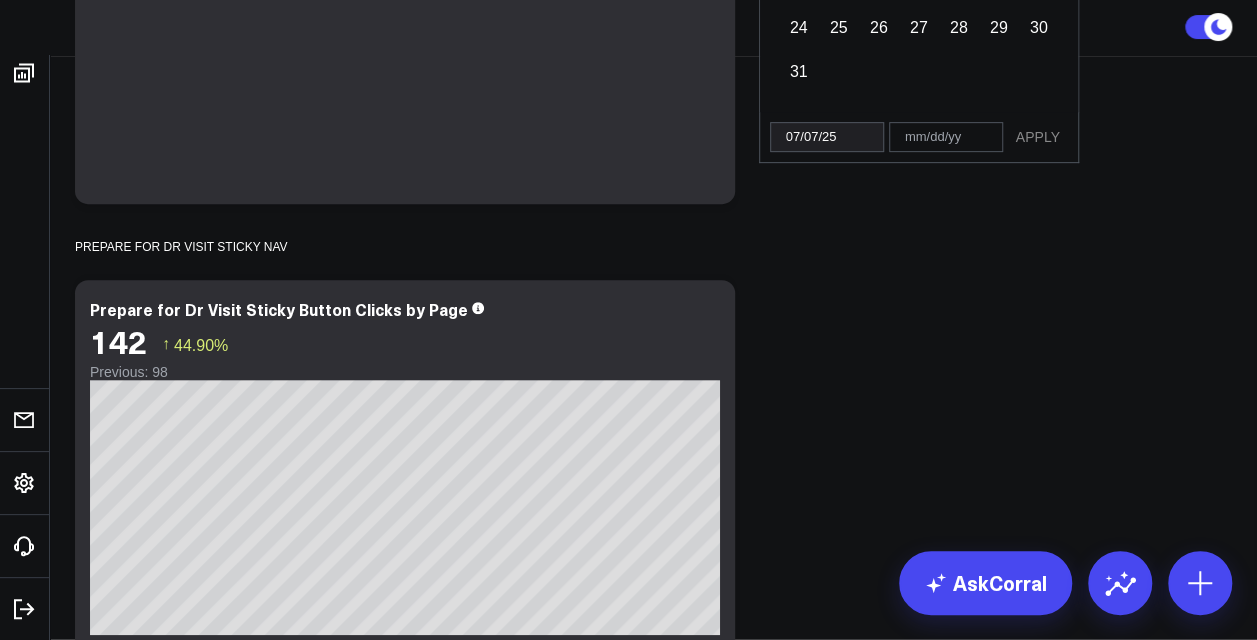 click on "4" at bounding box center (839, -104) 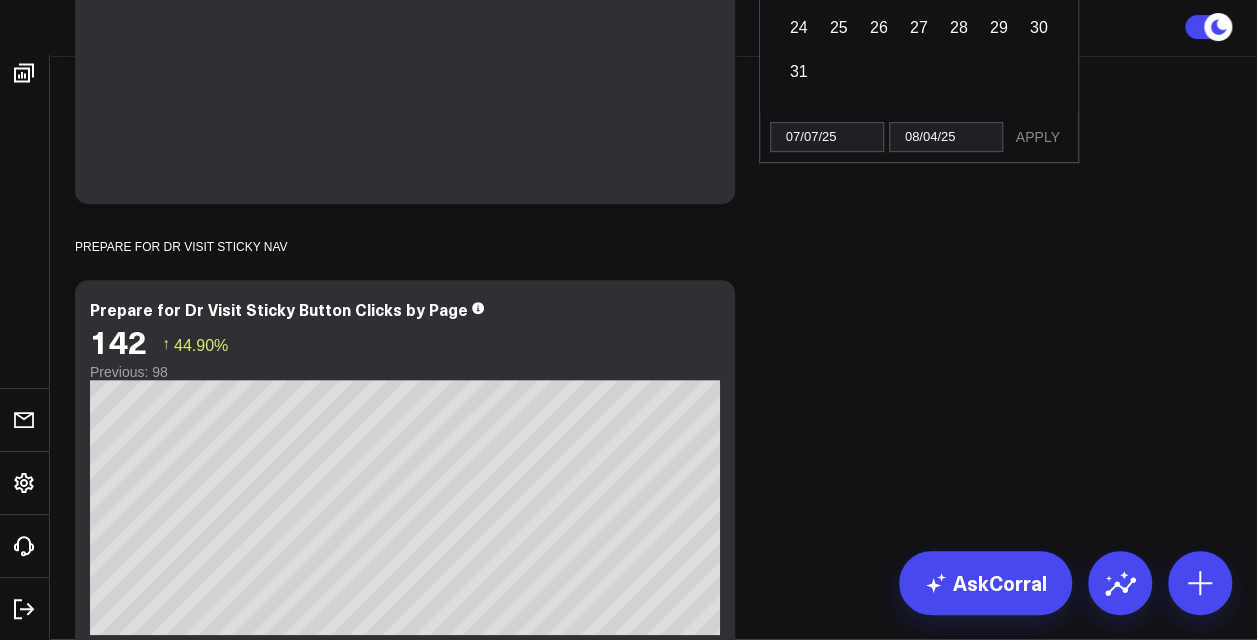 select on "7" 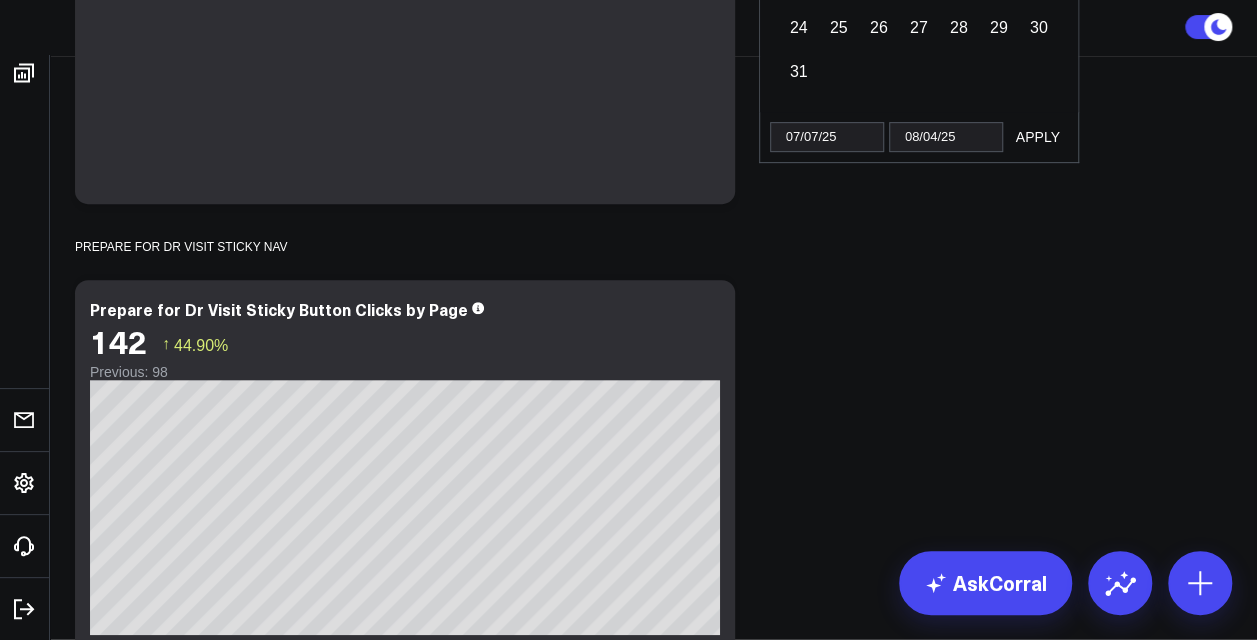 click on "APPLY" at bounding box center [1038, 137] 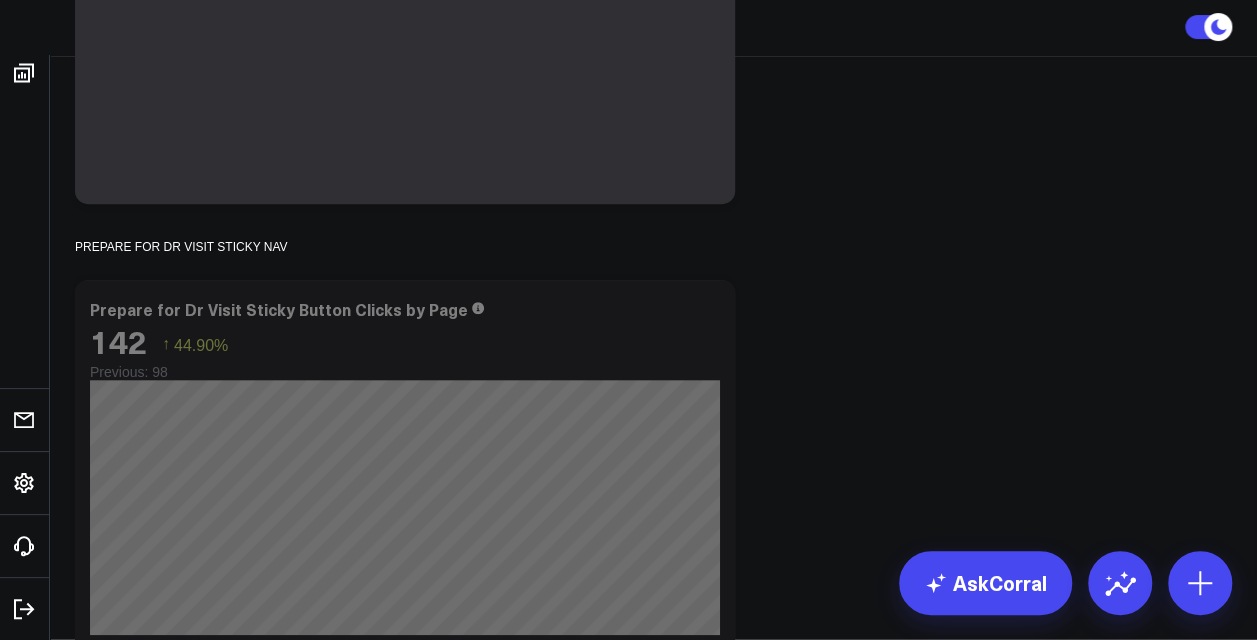 click on "Previous Period" at bounding box center [1128, -322] 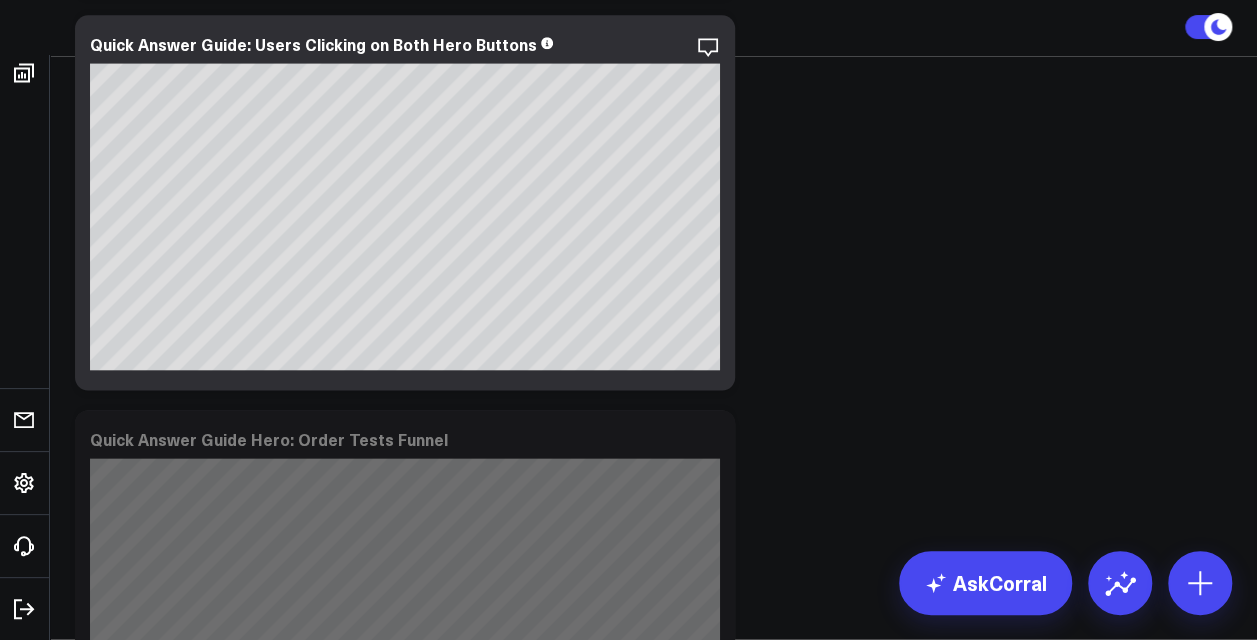 scroll, scrollTop: 5160, scrollLeft: 0, axis: vertical 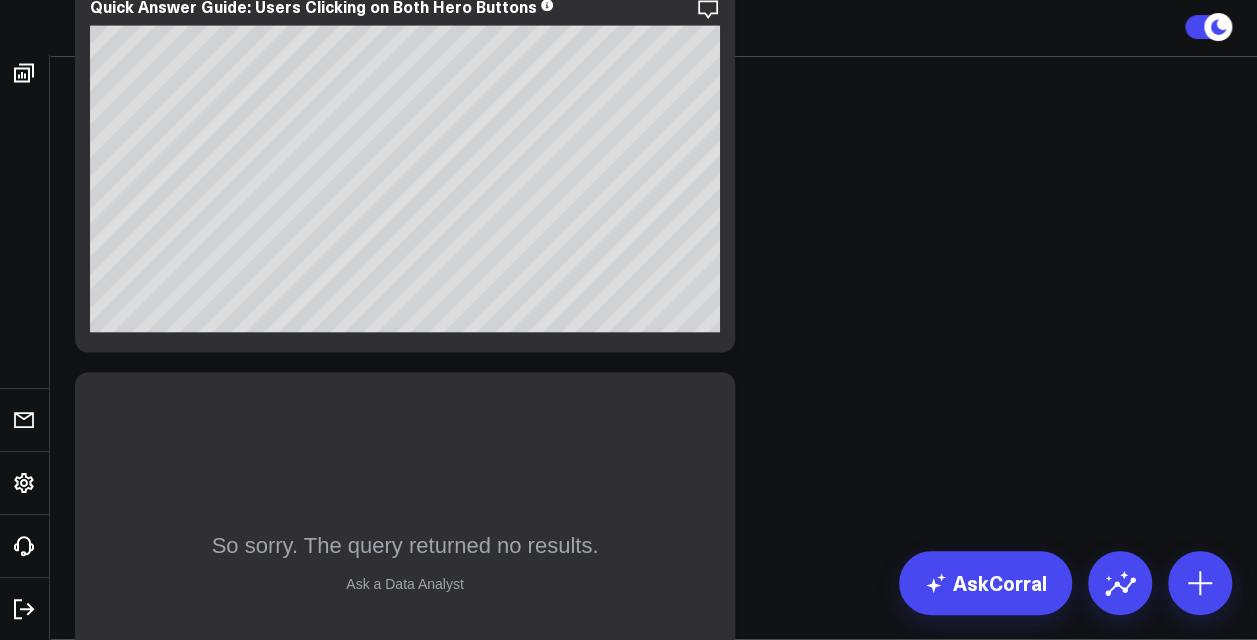 click on "Modify via AI Copy link to widget Ask support Remove Create linked copy Executive Summary Executive Summary v2 Product Release Spotlight 4.3 Covid-19 Product Summary OKRs 5.2 Release OKRs Homepage Health Questionnaires COVID-19 / Respiratory Menopause Migraine mTOQ Vaccines Prescription Savings Education Articles Media Performance Website Website HVA Performance Site Experience / DXA Telehealth & Pharmacy Prescription Delivery - Alto Telehealth - UpScript Crossix Crossix Visitor Profiles Crossix Conversion Events Essence Data Freshness Duplicate to Executive Summary Executive Summary v2 Product Release Spotlight 4.3 Covid-19 Product Summary OKRs 5.2 Release OKRs Homepage Health Questionnaires COVID-19 / Respiratory Menopause Migraine mTOQ Vaccines Prescription Savings Education Articles Media Performance Website Website HVA Performance Site Experience / DXA Telehealth & Pharmacy Prescription Delivery - Alto Telehealth - UpScript Crossix Crossix Visitor Profiles Crossix Conversion Events Essence Data Freshness" at bounding box center (653, 1575) 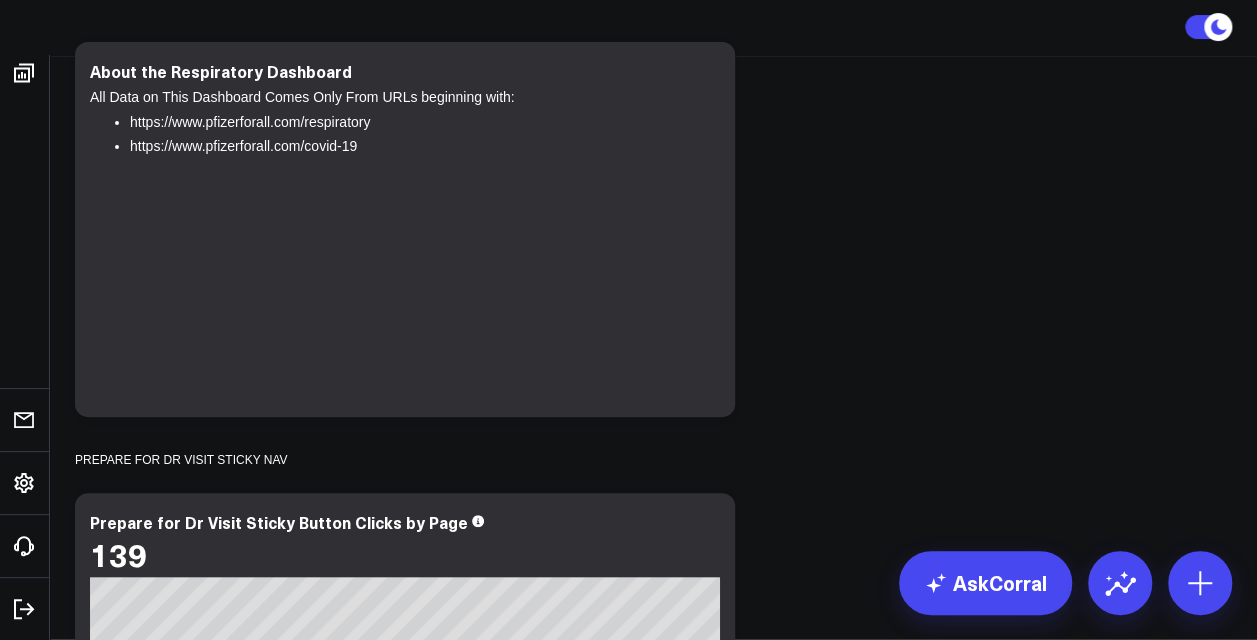 scroll, scrollTop: 0, scrollLeft: 0, axis: both 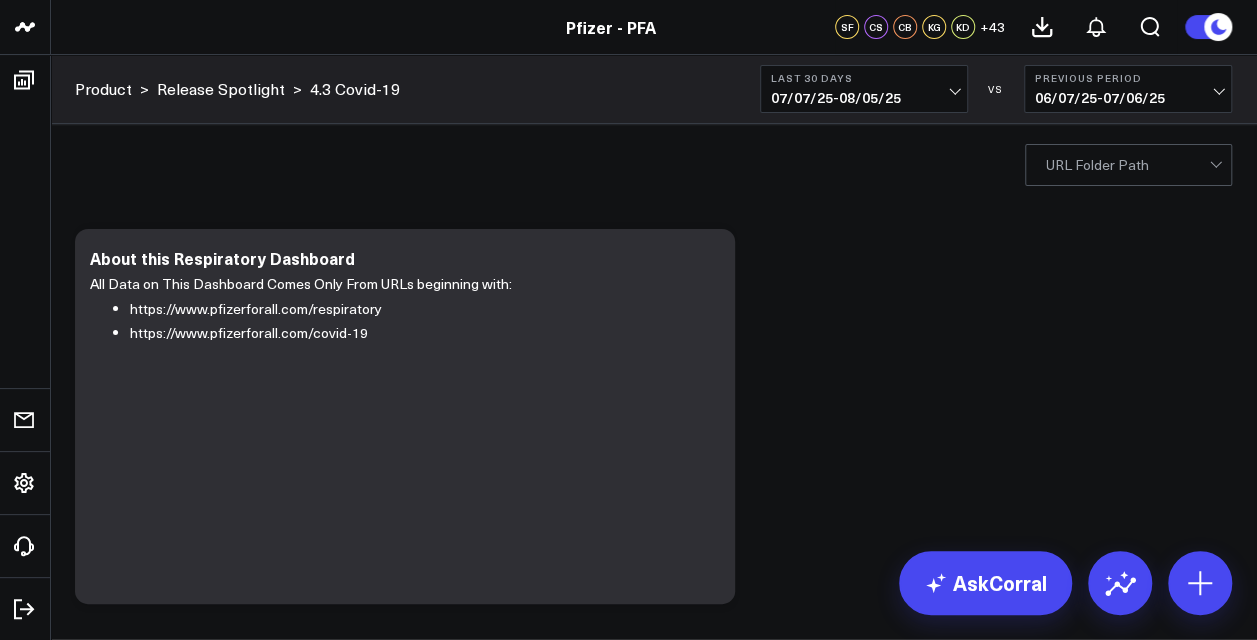 click on "Previous Period" at bounding box center (1128, 78) 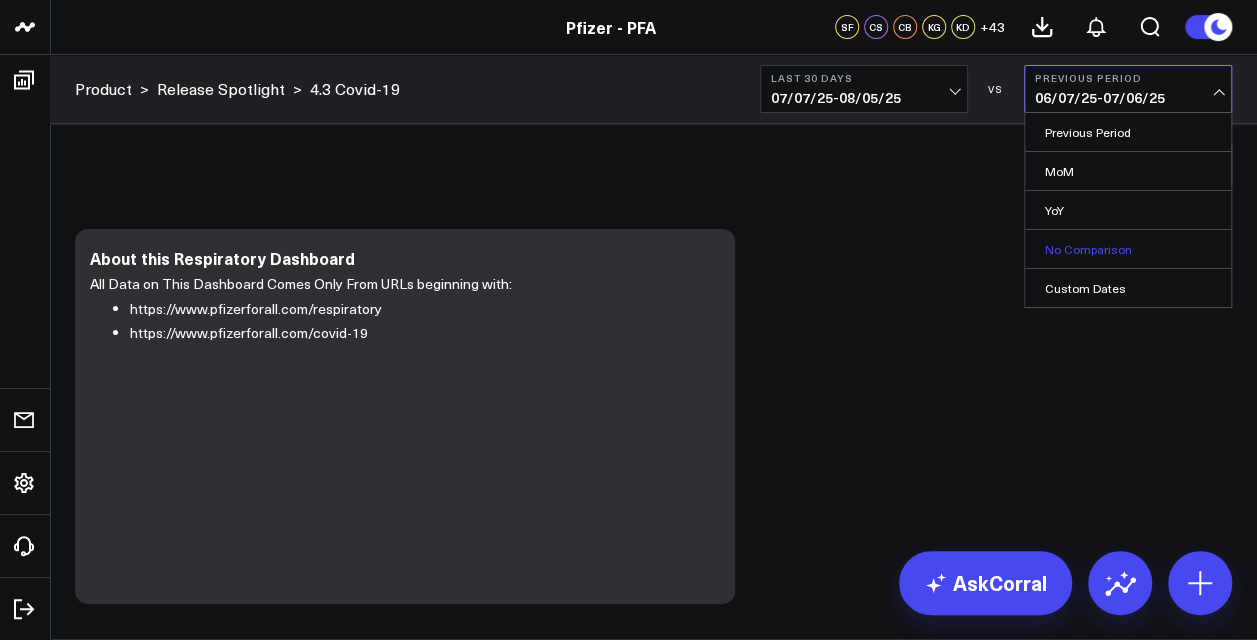click on "No Comparison" at bounding box center [1128, 249] 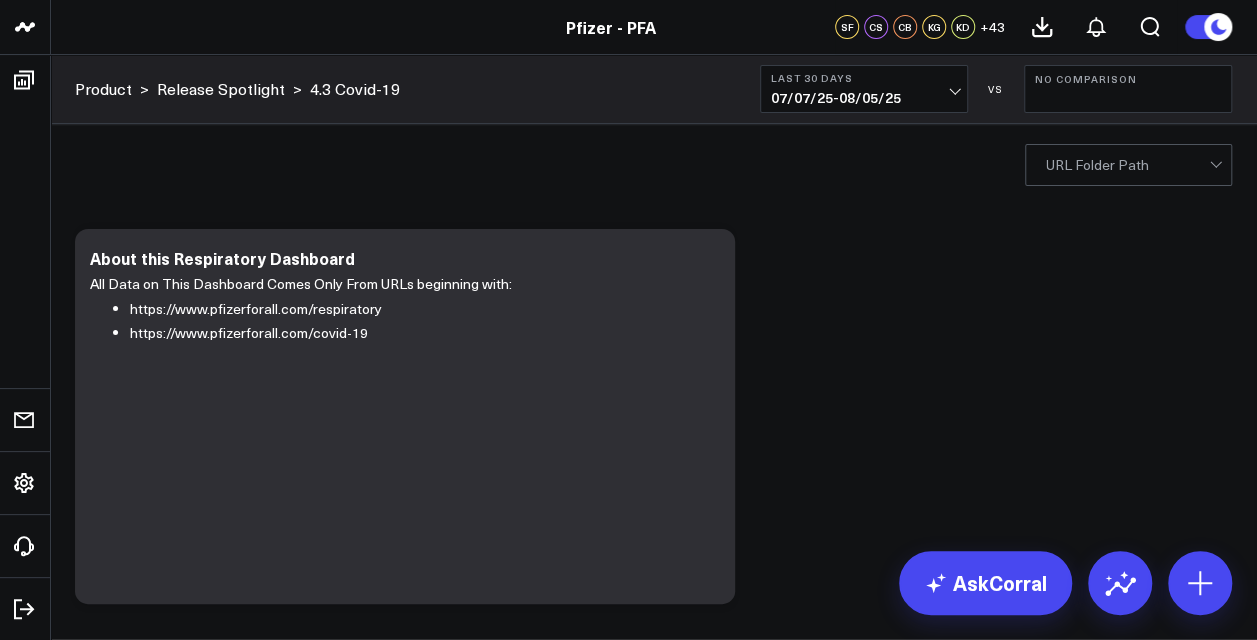click on "07/07/25  -  08/05/25" at bounding box center (864, 98) 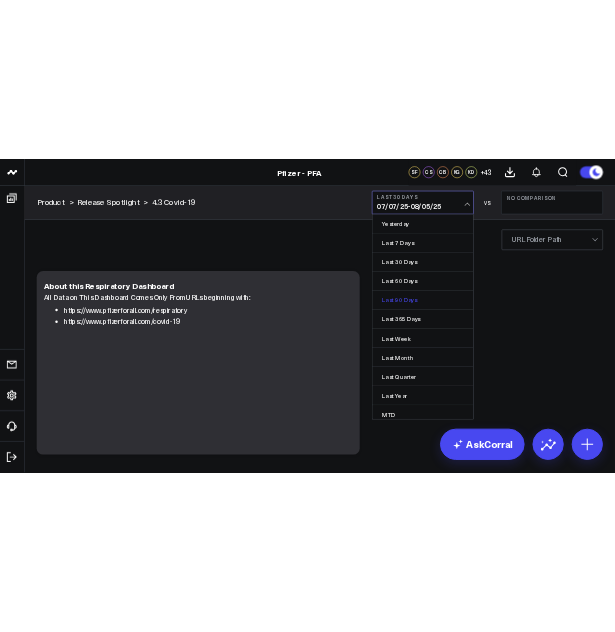 scroll, scrollTop: 122, scrollLeft: 0, axis: vertical 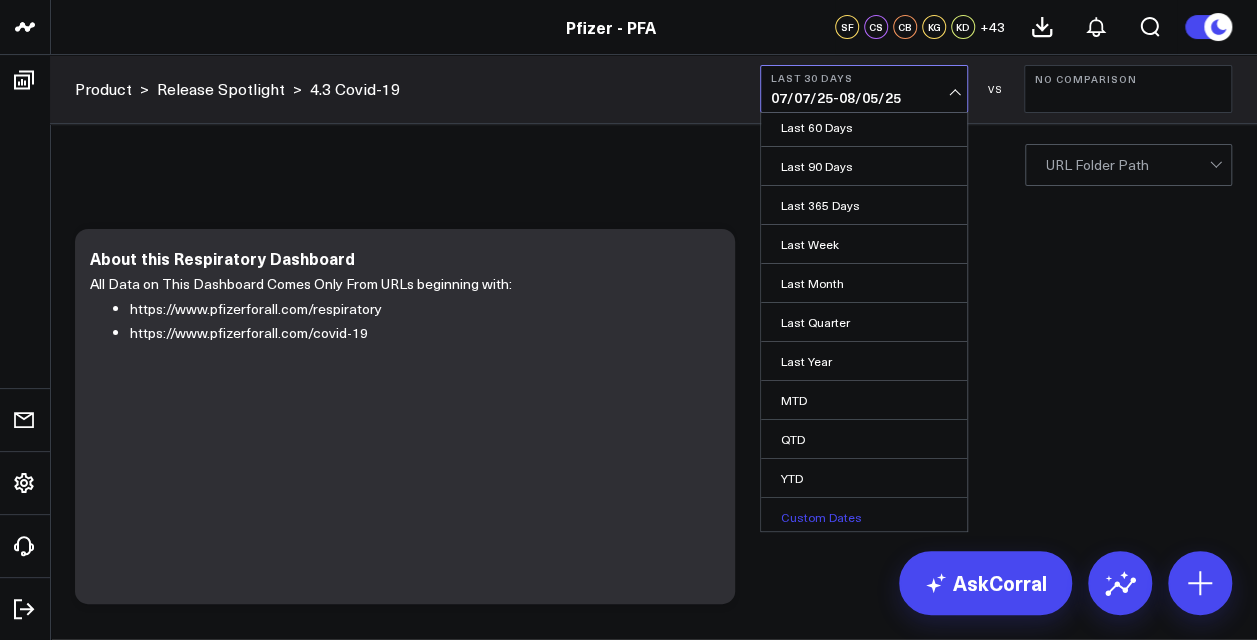 click on "Custom Dates" at bounding box center (864, 517) 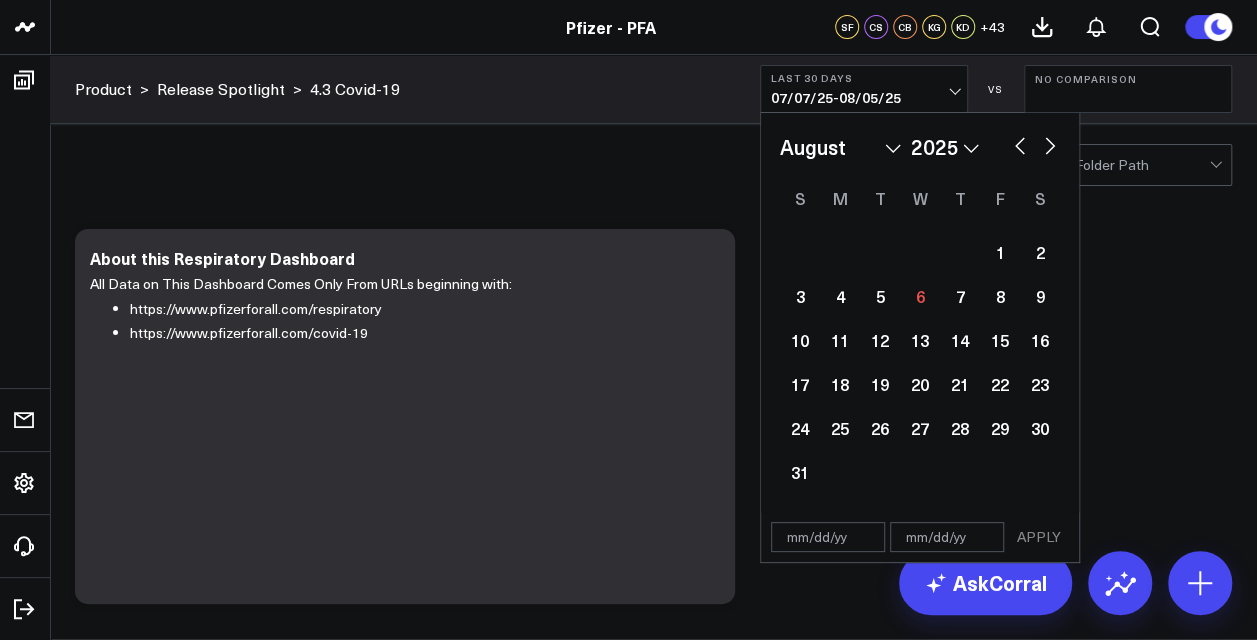 click at bounding box center (1020, 144) 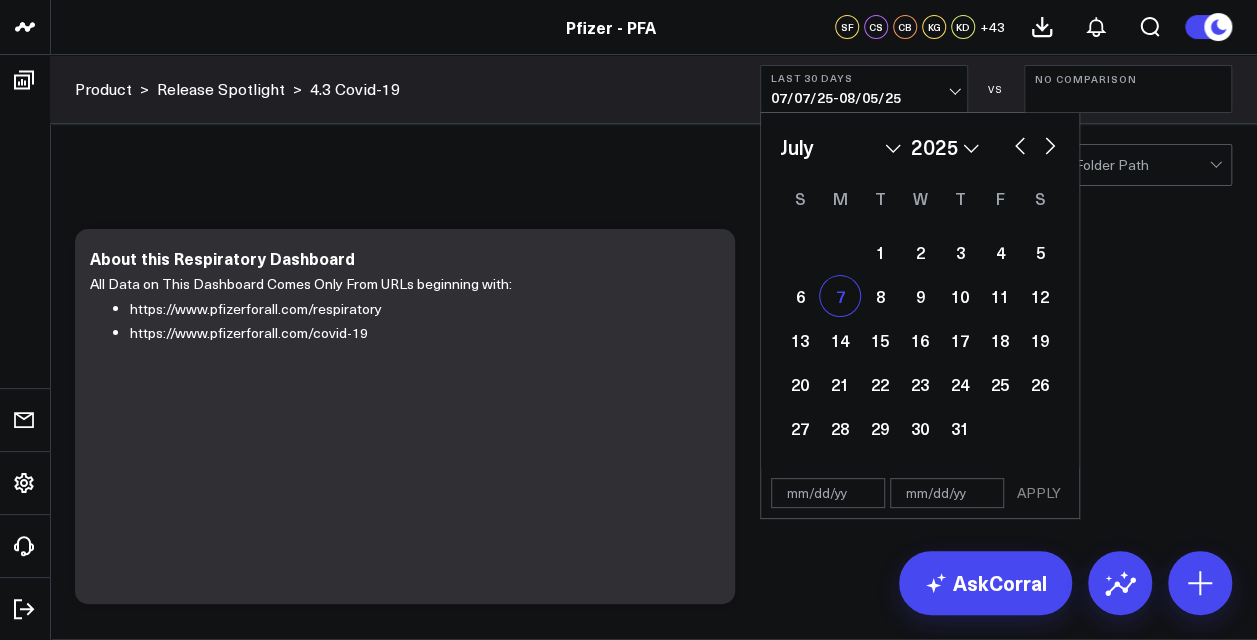 click on "7" at bounding box center (840, 296) 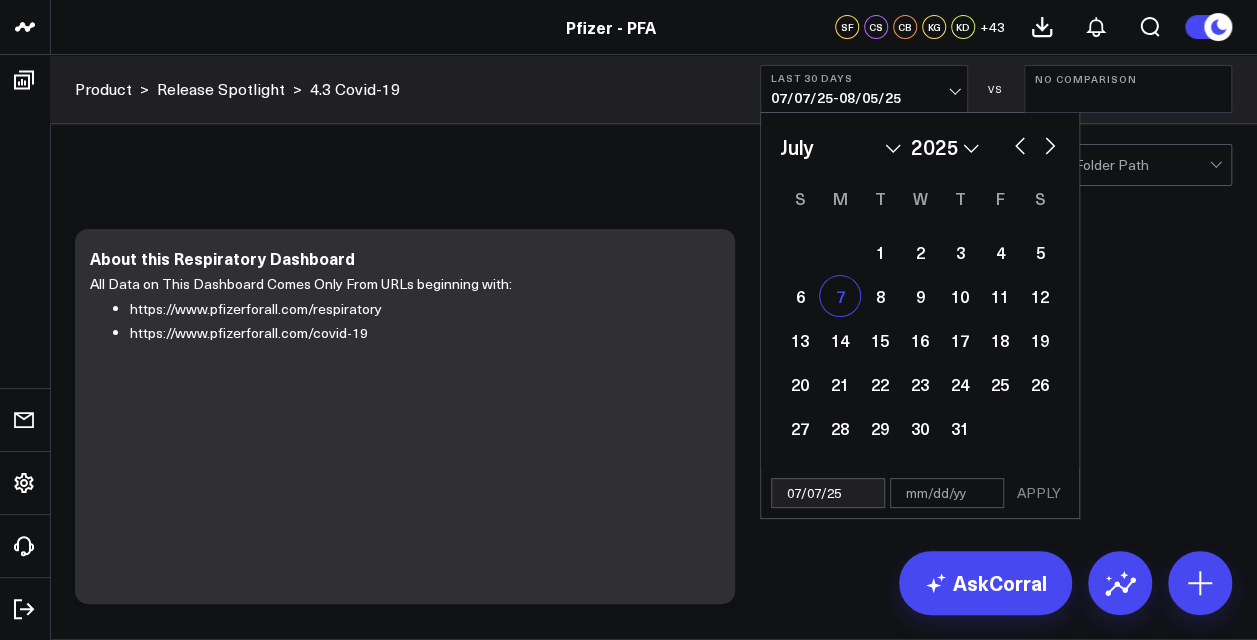 select on "6" 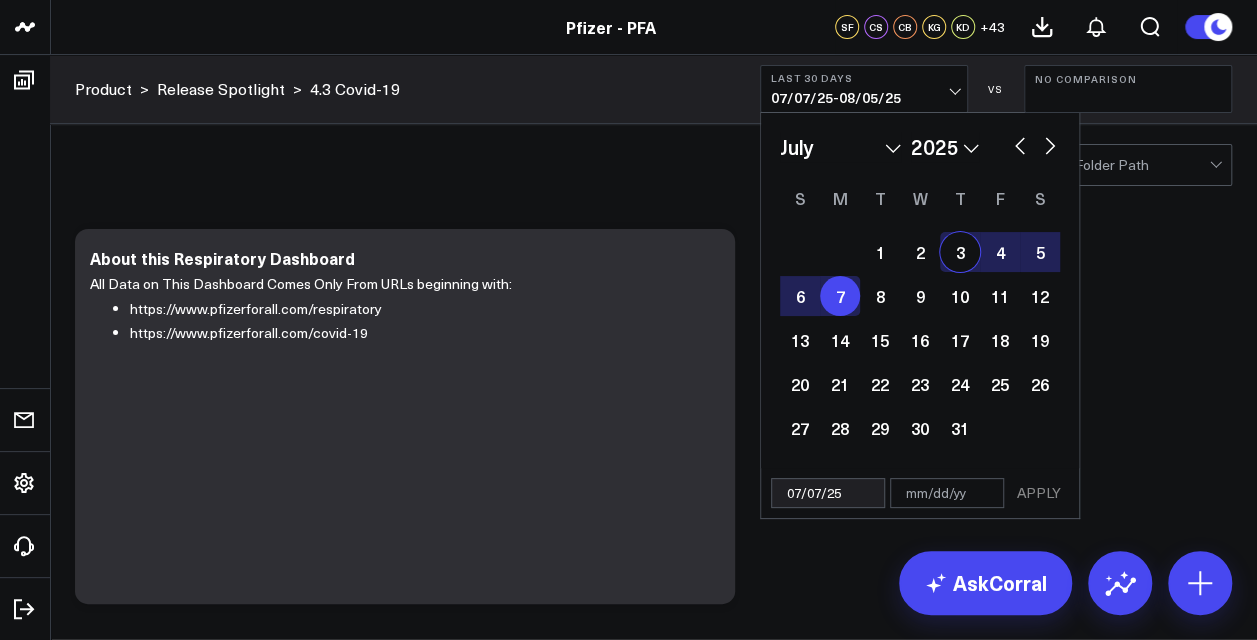 click at bounding box center [1050, 144] 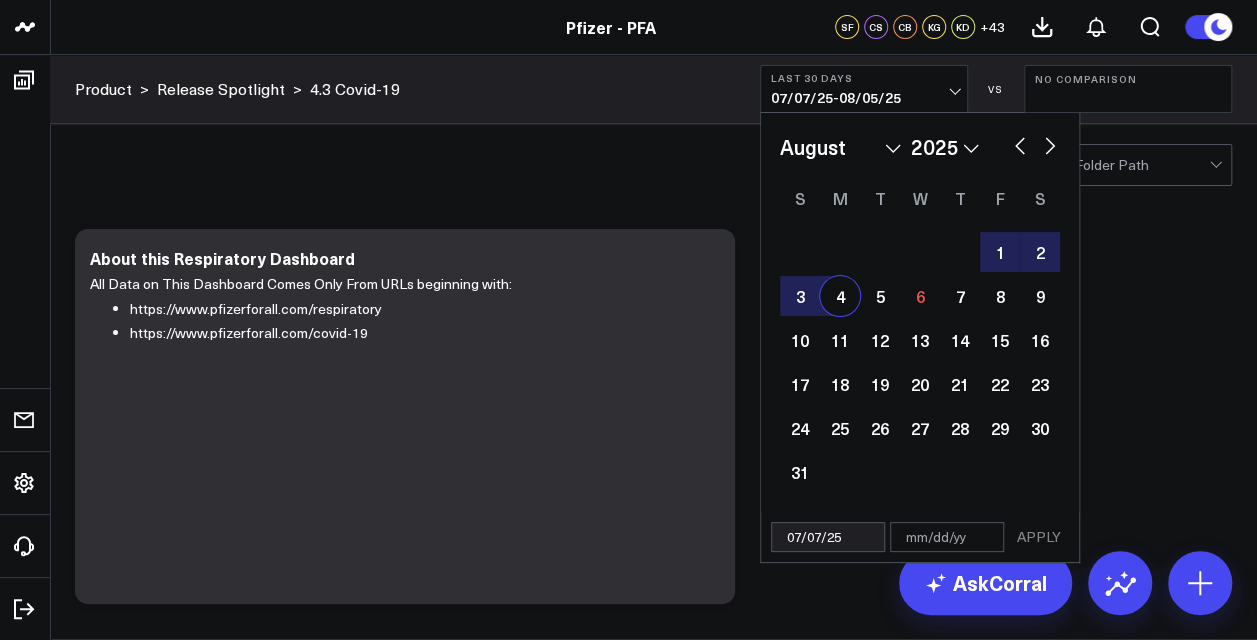 click on "4" at bounding box center (840, 296) 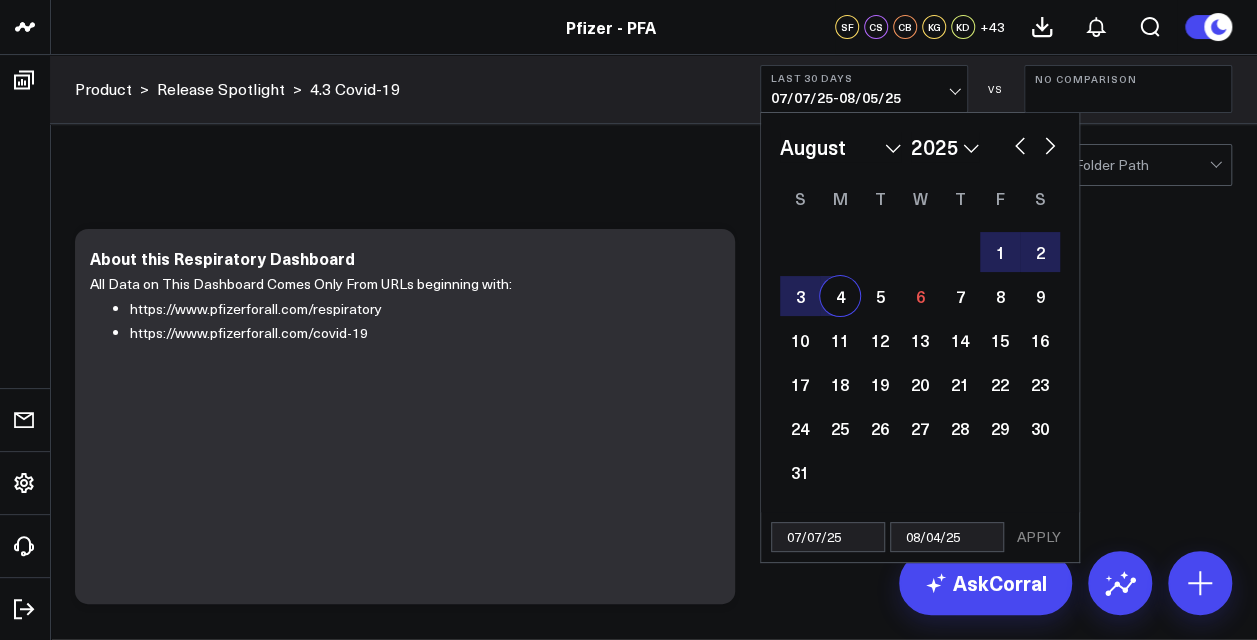 select on "7" 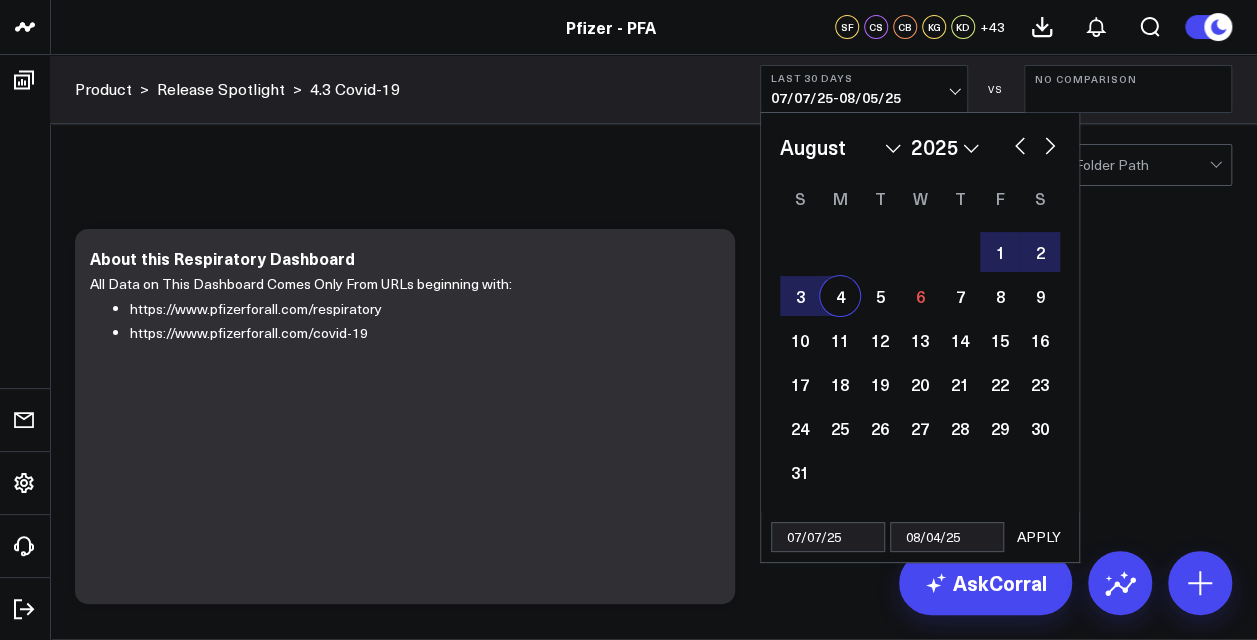 click on "APPLY" at bounding box center [1039, 537] 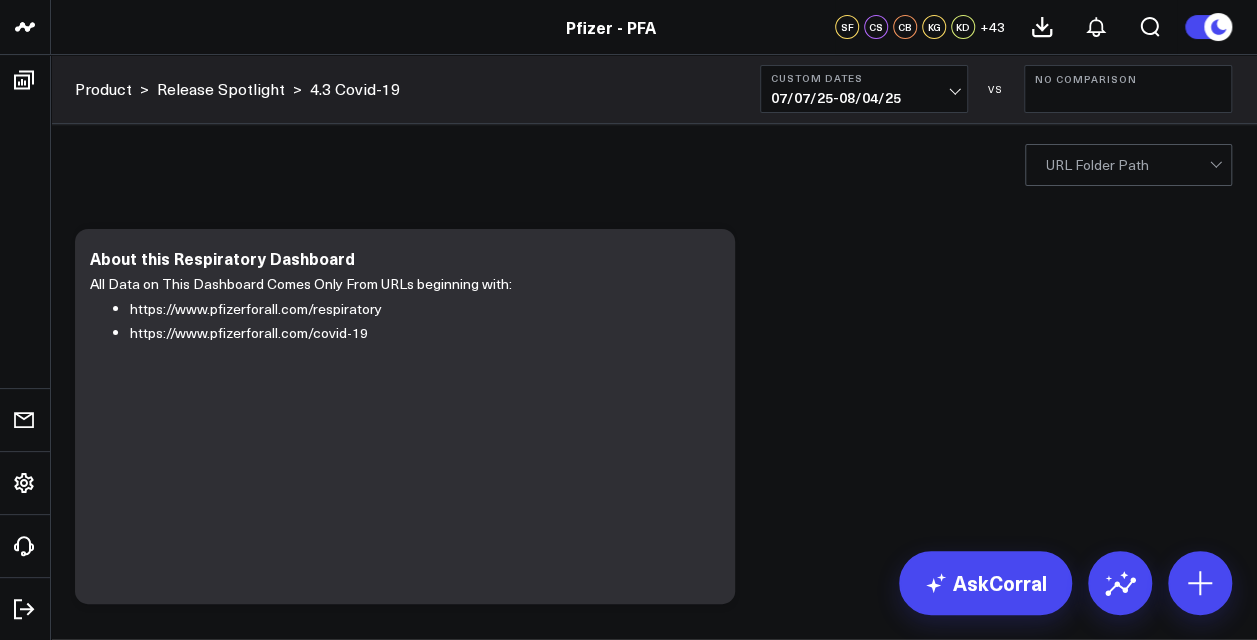 click on "Modify via AI Copy link to widget Ask support Remove Create linked copy Executive Summary Executive Summary v2 Product Release Spotlight 4.3 Covid-19 Product Summary OKRs 5.2 Release OKRs Homepage Health Questionnaires COVID-19 / Respiratory Menopause Migraine mTOQ Vaccines Prescription Savings Education Articles Media Performance Website Website HVA Performance Site Experience / DXA Telehealth & Pharmacy Prescription Delivery - Alto Telehealth - UpScript Crossix Crossix Visitor Profiles Crossix Conversion Events Essence Data Freshness Duplicate to Executive Summary Executive Summary v2 Product Release Spotlight 4.3 Covid-19 Product Summary OKRs 5.2 Release OKRs Homepage Health Questionnaires COVID-19 / Respiratory Menopause Migraine mTOQ Vaccines Prescription Savings Education Articles Media Performance Website Website HVA Performance Site Experience / DXA Telehealth & Pharmacy Prescription Delivery - Alto Telehealth - UpScript Crossix Crossix Visitor Profiles Crossix Conversion Events Essence Data Freshness" at bounding box center (653, 5071) 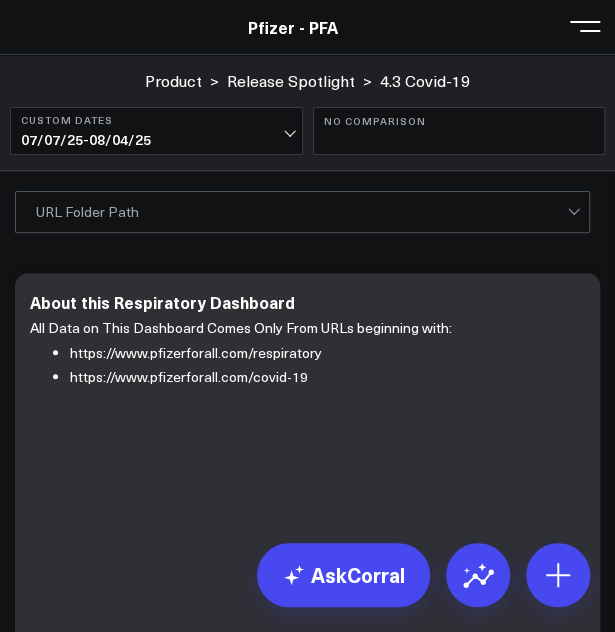 click on "All Data on This Dashboard Comes Only From URLs beginning with: https://www.pfizerforall.com/respiratory https://www.pfizerforall.com/covid-19" at bounding box center (345, 472) 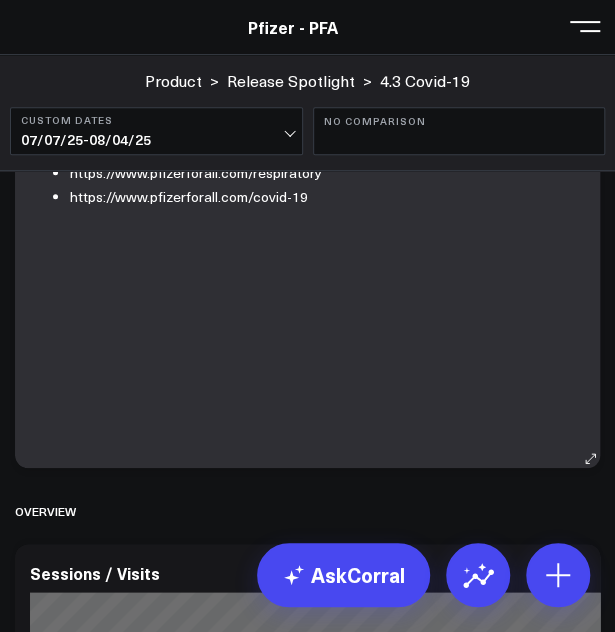 scroll, scrollTop: 578, scrollLeft: 0, axis: vertical 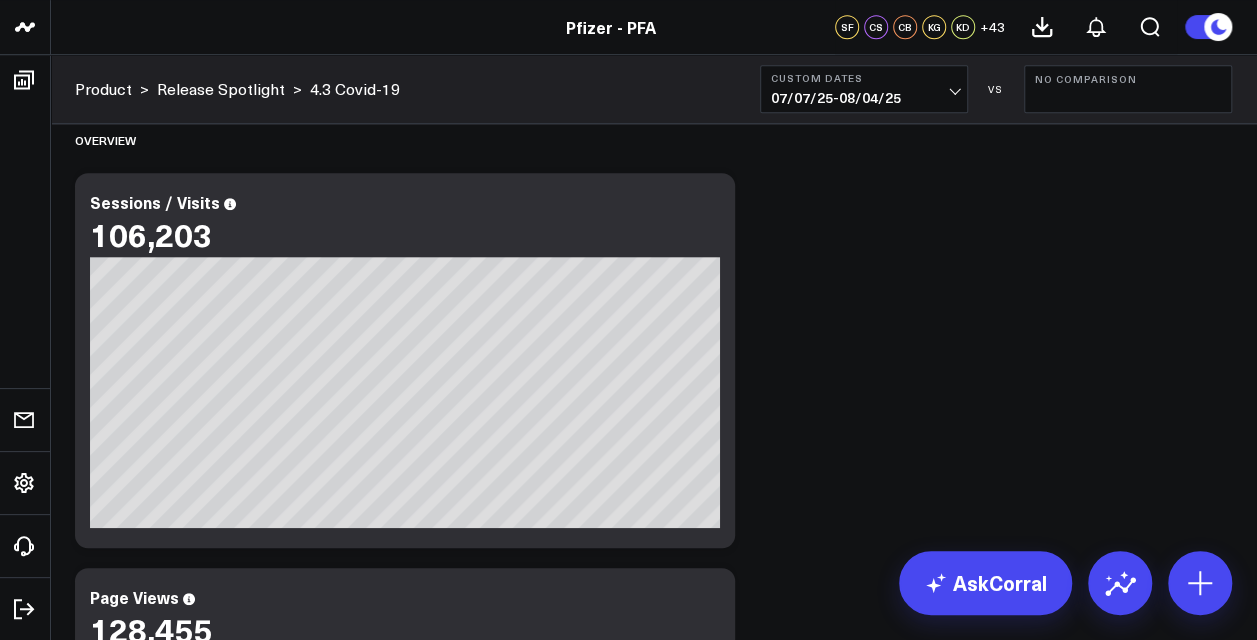 click on "Modify via AI Copy link to widget Ask support Remove Create linked copy Executive Summary Executive Summary v2 Product Release Spotlight 4.3 Covid-19 Product Summary OKRs 5.2 Release OKRs Homepage Health Questionnaires COVID-19 / Respiratory Menopause Migraine mTOQ Vaccines Prescription Savings Education Articles Media Performance Website Website HVA Performance Site Experience / DXA Telehealth & Pharmacy Prescription Delivery - Alto Telehealth - UpScript Crossix Crossix Visitor Profiles Crossix Conversion Events Essence Data Freshness Duplicate to Executive Summary Executive Summary v2 Product Release Spotlight 4.3 Covid-19 Product Summary OKRs 5.2 Release OKRs Homepage Health Questionnaires COVID-19 / Respiratory Menopause Migraine mTOQ Vaccines Prescription Savings Education Articles Media Performance Website Website HVA Performance Site Experience / DXA Telehealth & Pharmacy Prescription Delivery - Alto Telehealth - UpScript Crossix Crossix Visitor Profiles Crossix Conversion Events Essence Data Freshness" at bounding box center (653, 4564) 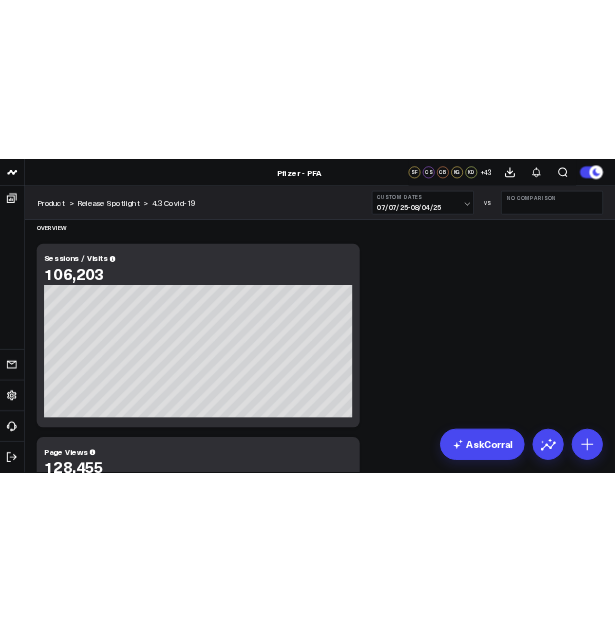 scroll, scrollTop: 150, scrollLeft: 0, axis: vertical 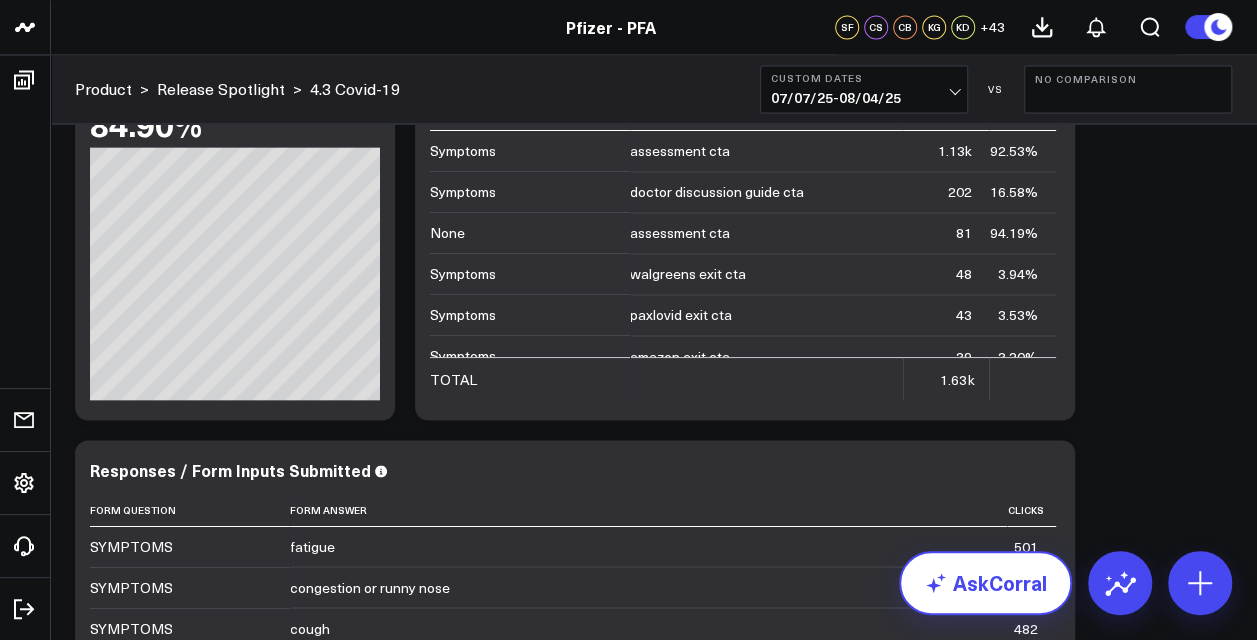 click on "AskCorral" at bounding box center (985, 583) 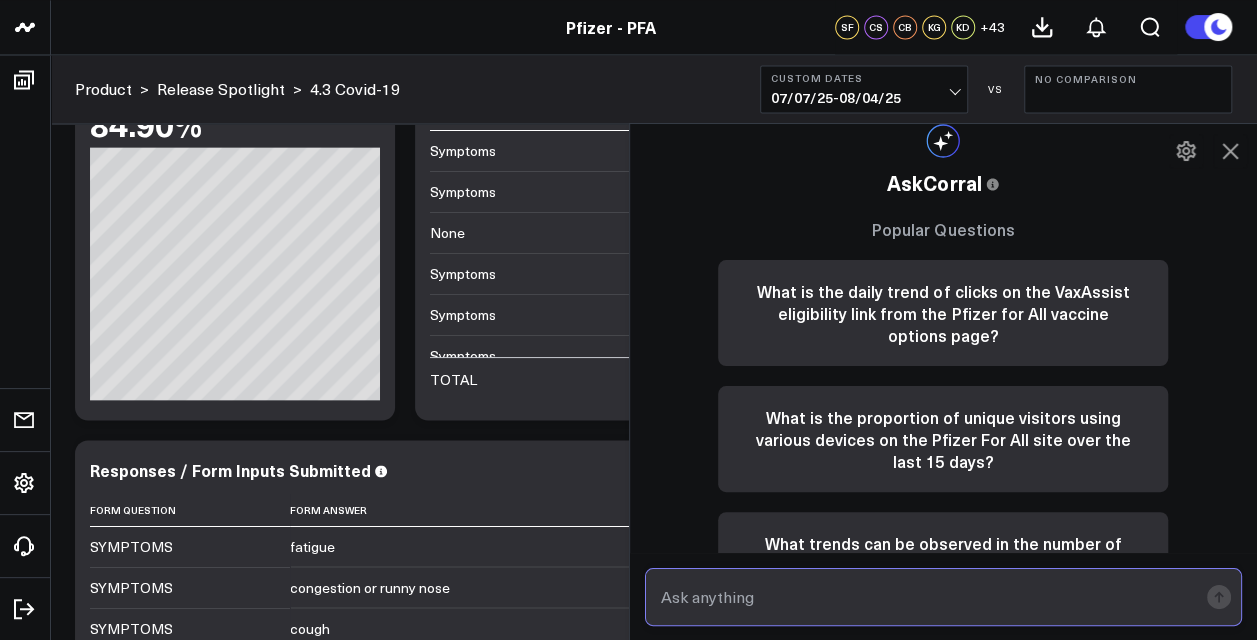 click at bounding box center (927, 597) 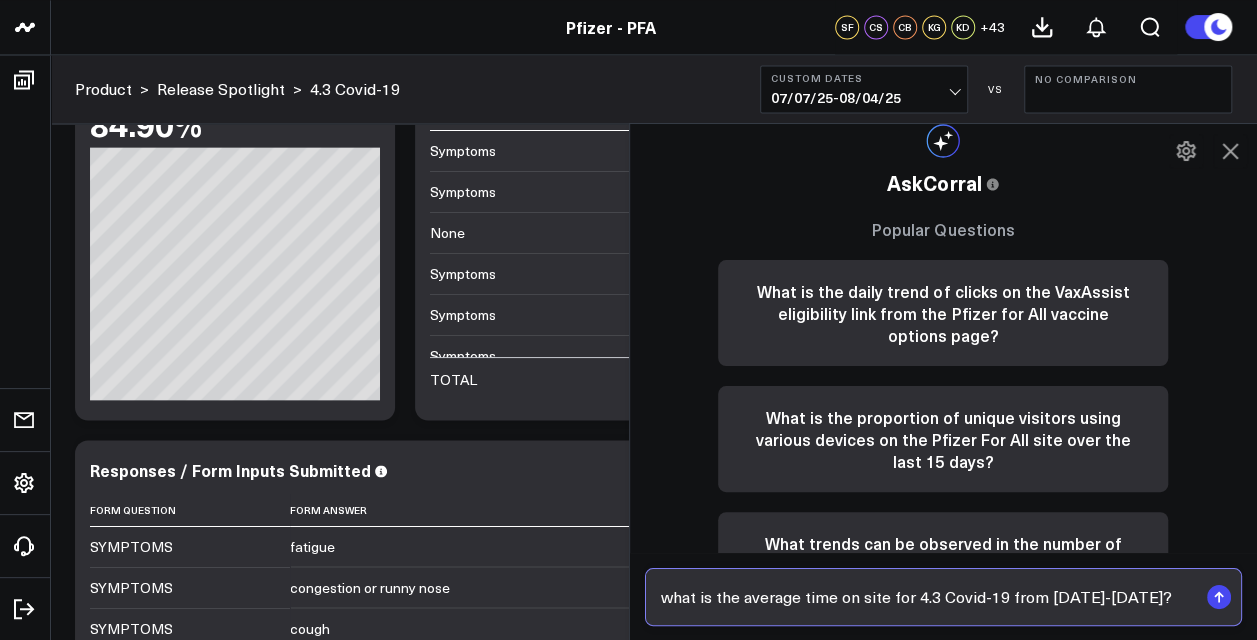 type on "what is the average time on site for 4.3 Covid-19 from [DATE]-[DATE]?" 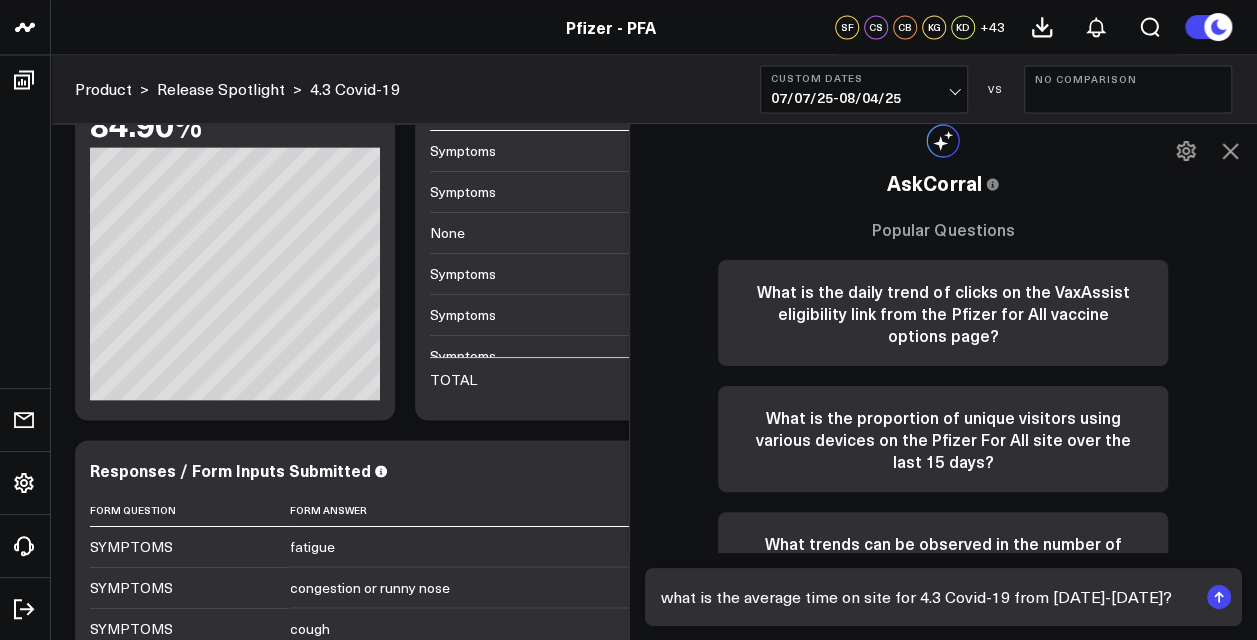 click 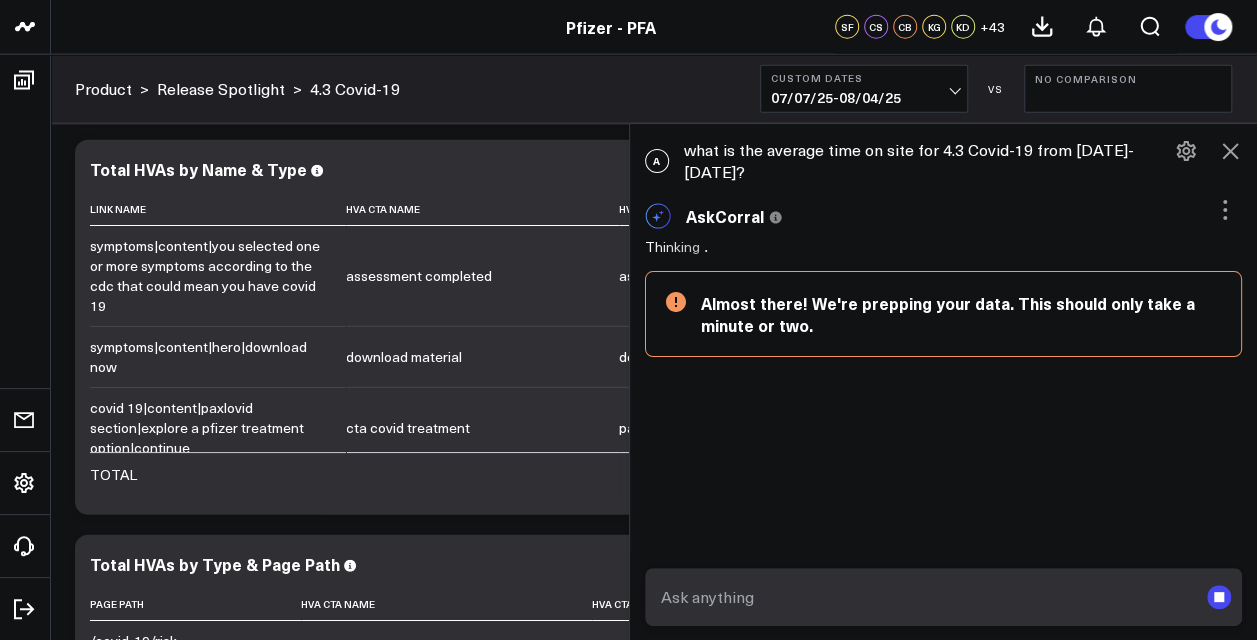 scroll, scrollTop: 5652, scrollLeft: 0, axis: vertical 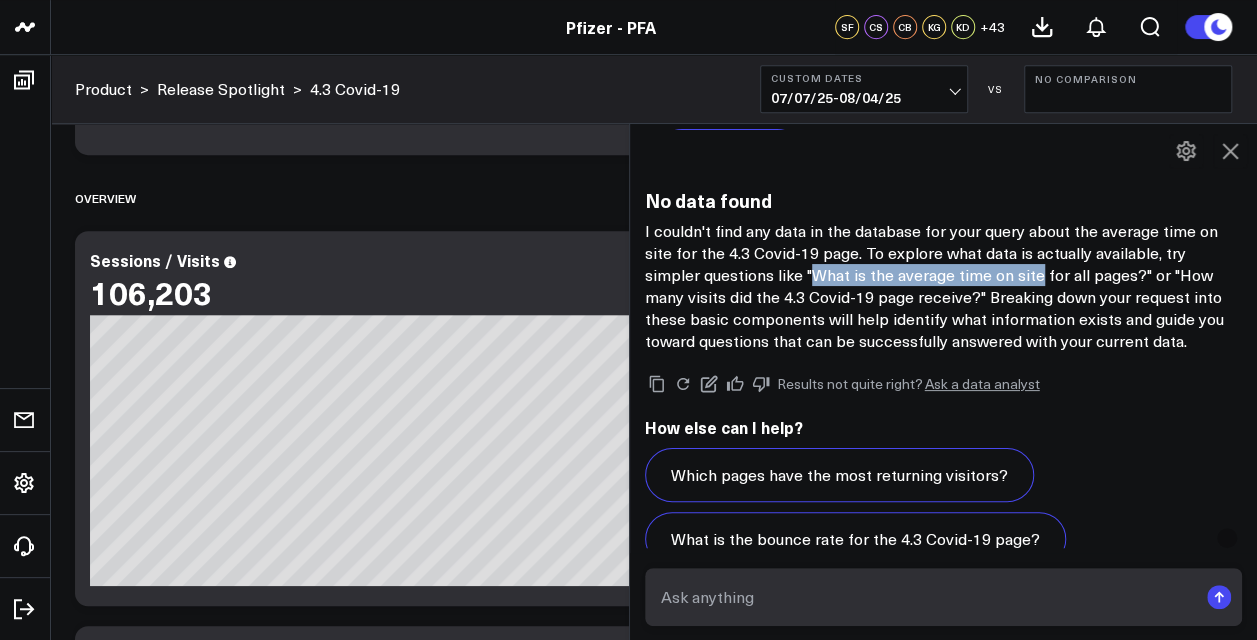 drag, startPoint x: 815, startPoint y: 272, endPoint x: 1039, endPoint y: 266, distance: 224.08034 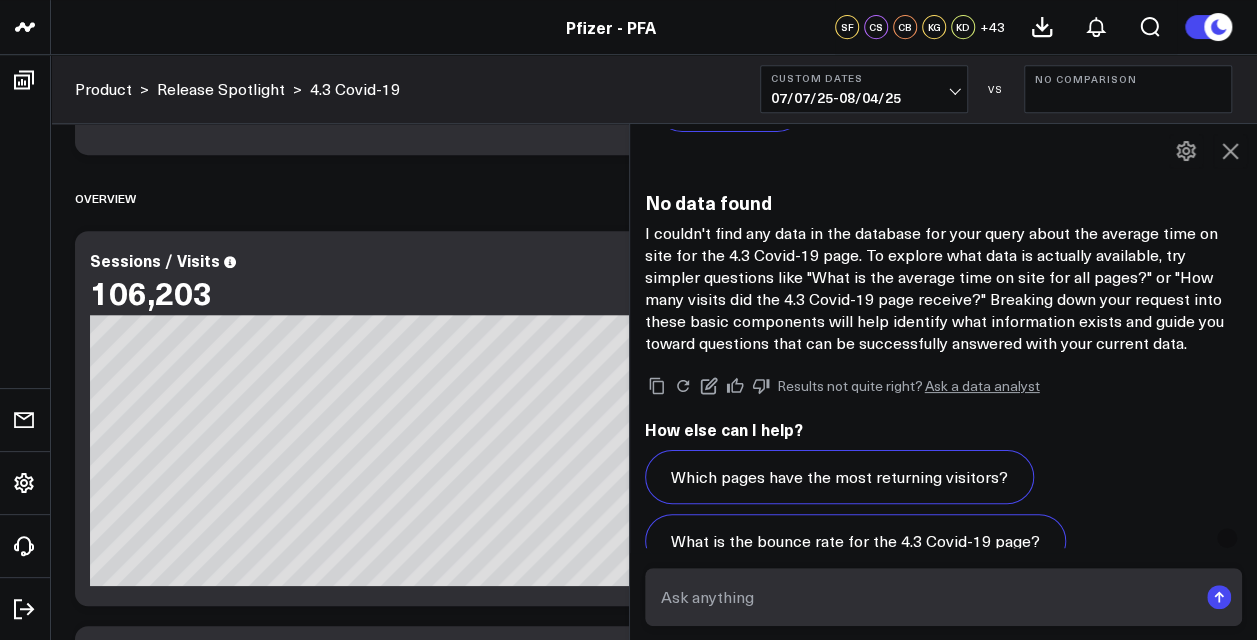 click on "I couldn't find any data in the database for your query about the average time on site for the 4.3 Covid-19 page. To explore what data is actually available, try simpler questions like "What is the average time on site for all pages?" or "How many visits did the 4.3 Covid-19 page receive?" Breaking down your request into these basic components will help identify what information exists and guide you toward questions that can be successfully answered with your current data." at bounding box center [944, 288] 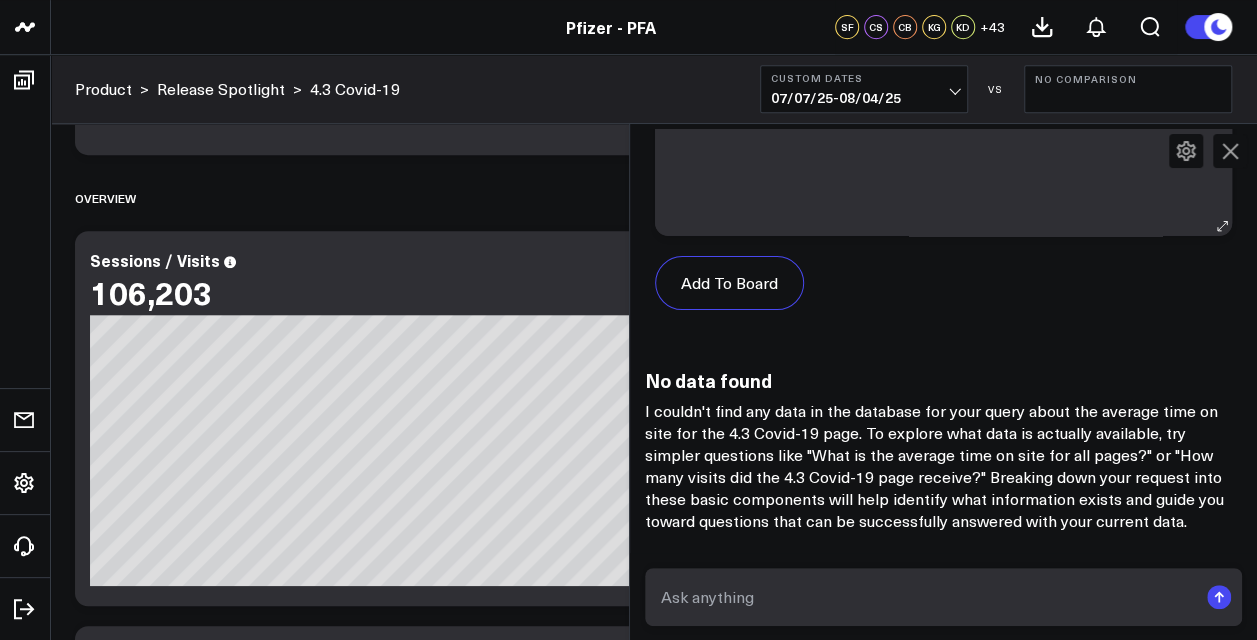 scroll, scrollTop: 2730, scrollLeft: 0, axis: vertical 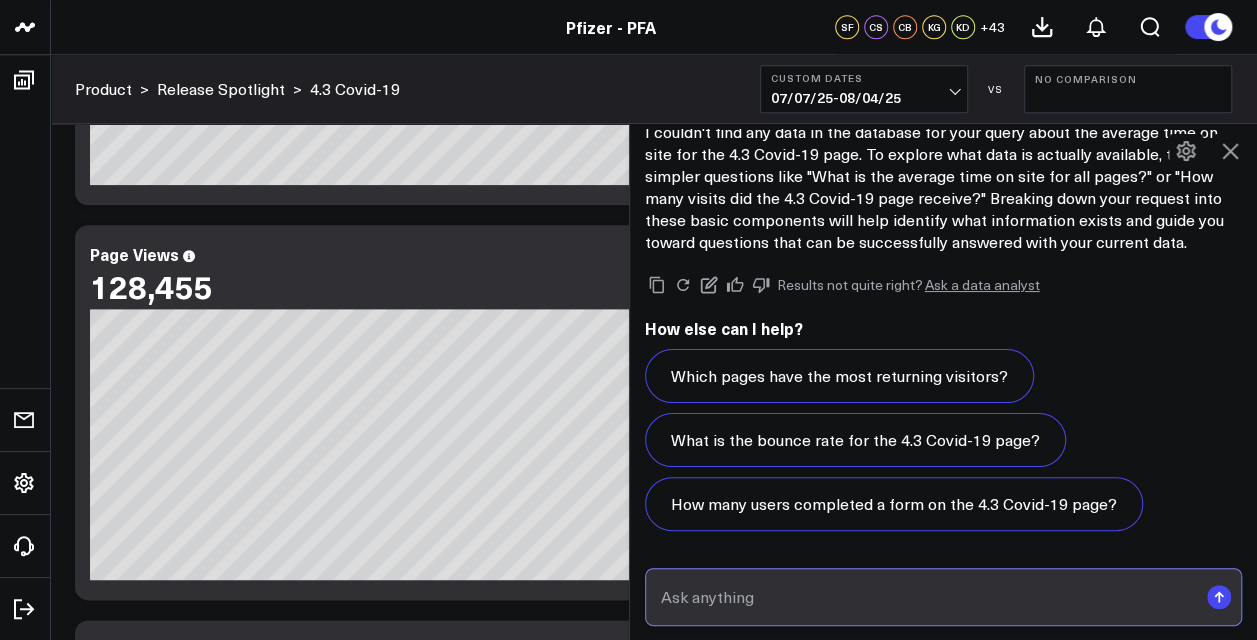 click at bounding box center (927, 597) 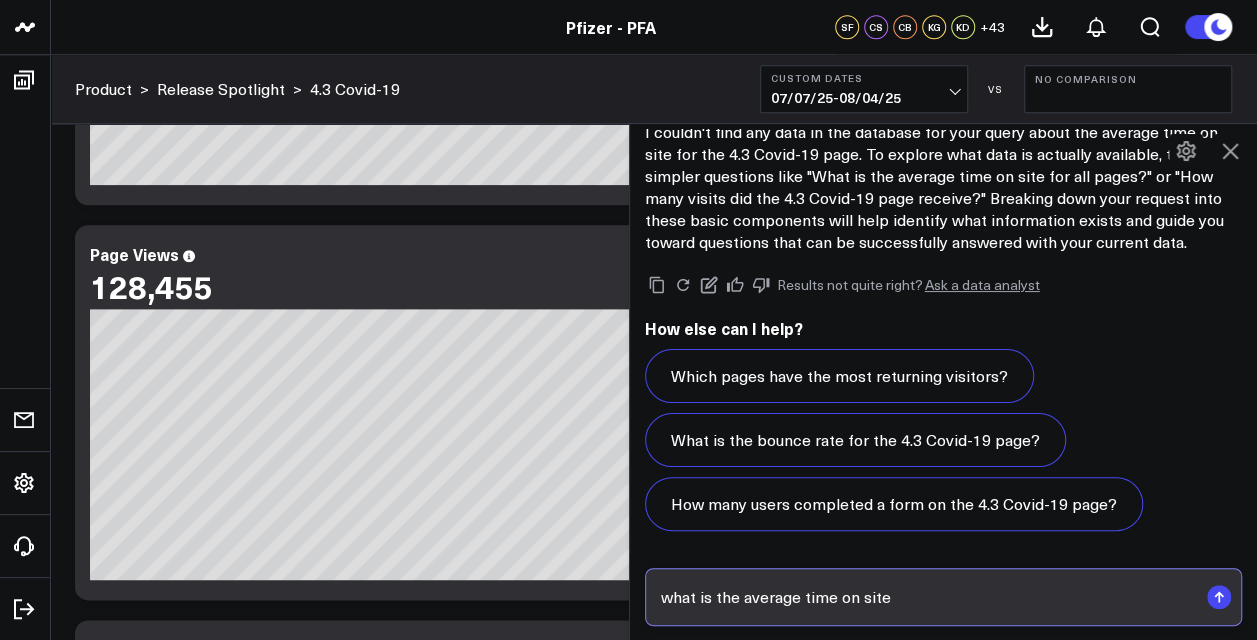 click on "what is the average time on site" at bounding box center (927, 597) 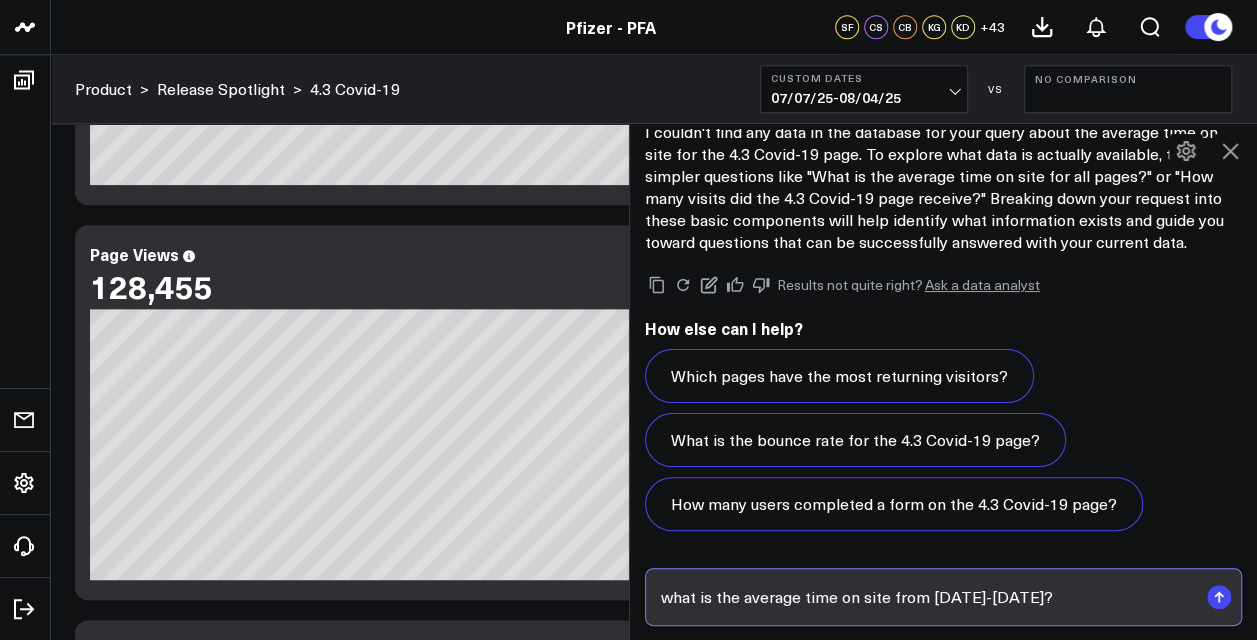 click on "what is the average time on site from [DATE]-[DATE]?" at bounding box center (927, 597) 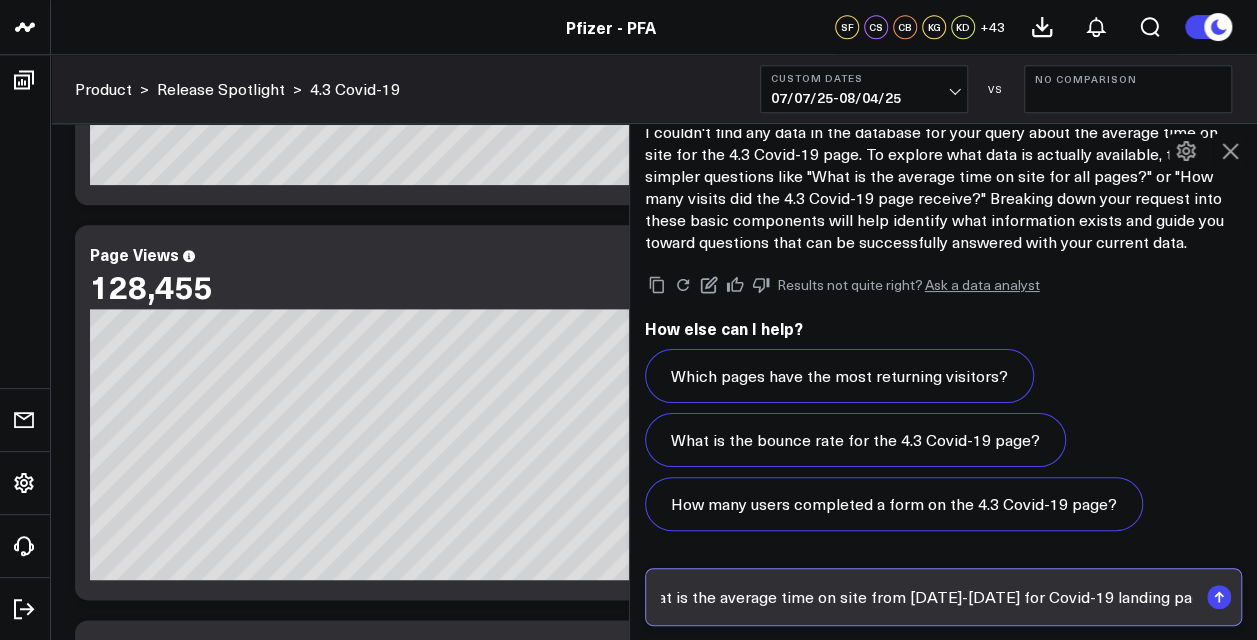 type on "what is the average time on site from [DATE]-[DATE] for Covid-19 landing page?" 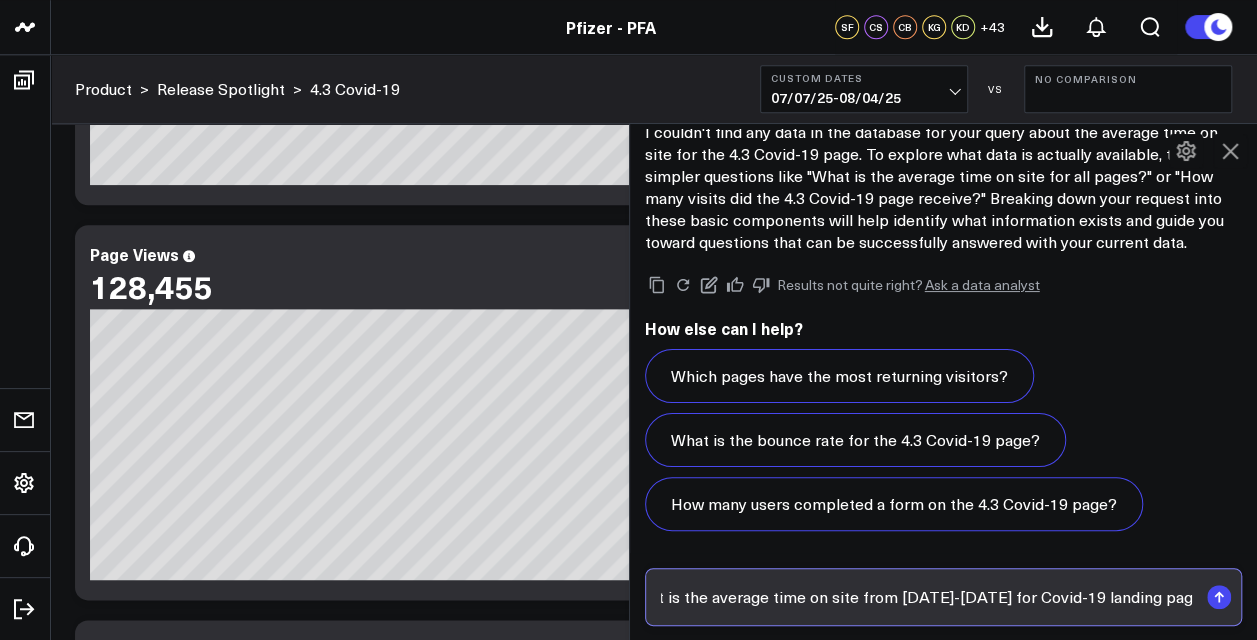scroll, scrollTop: 0, scrollLeft: 40, axis: horizontal 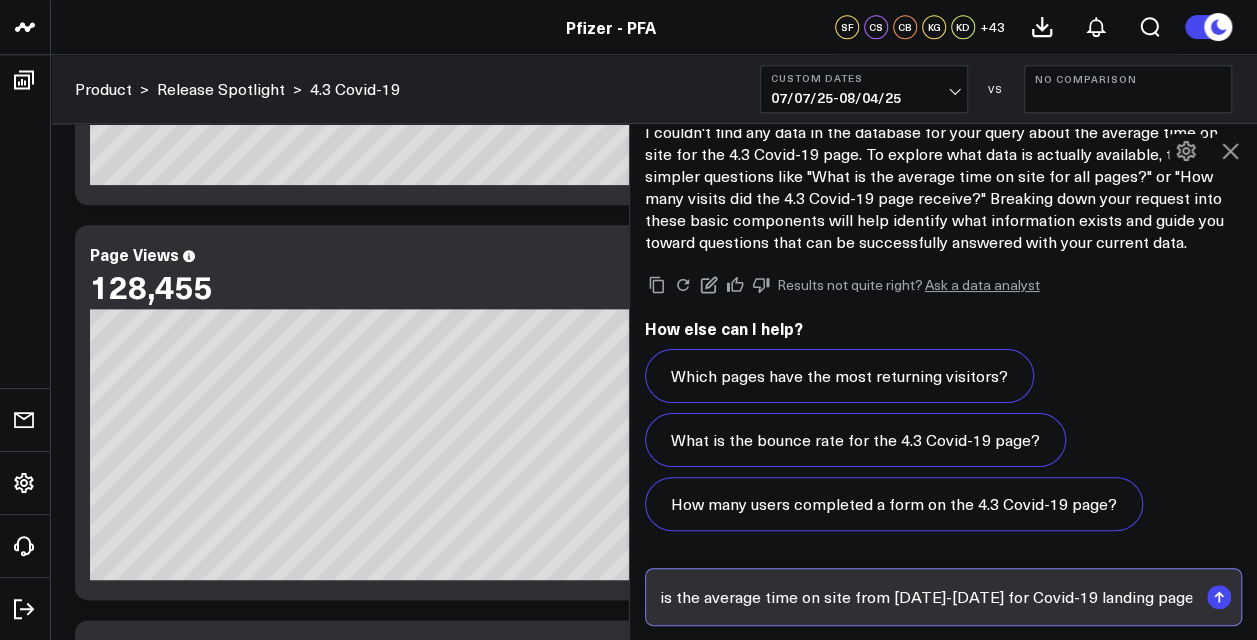 type 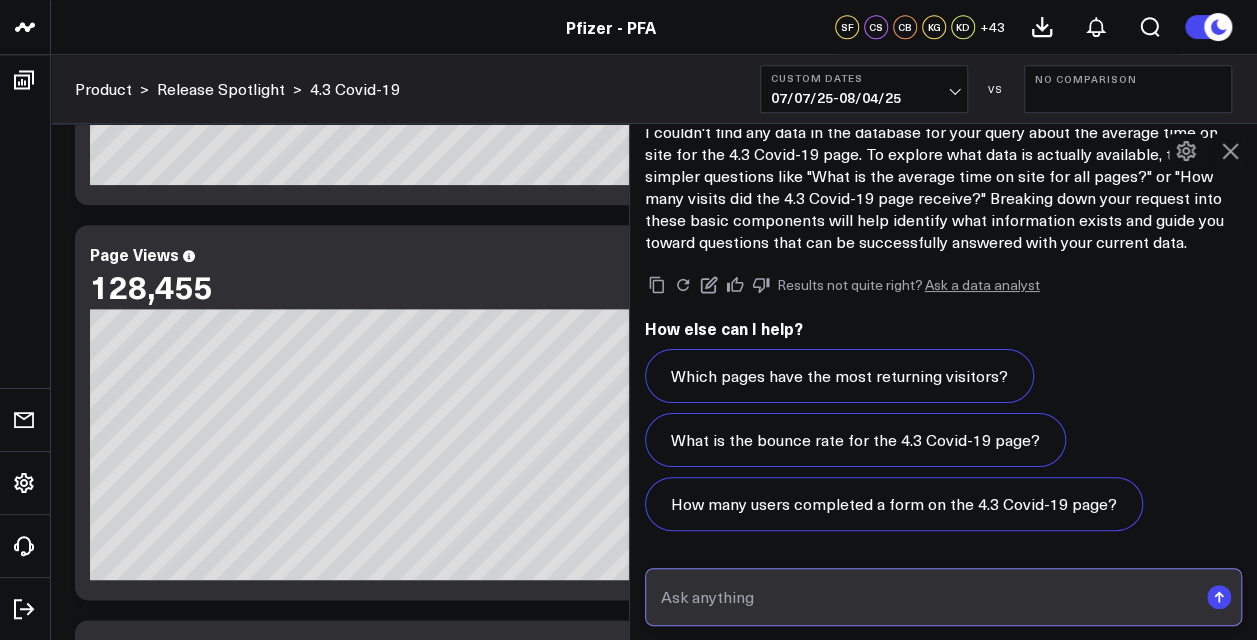 scroll, scrollTop: 0, scrollLeft: 0, axis: both 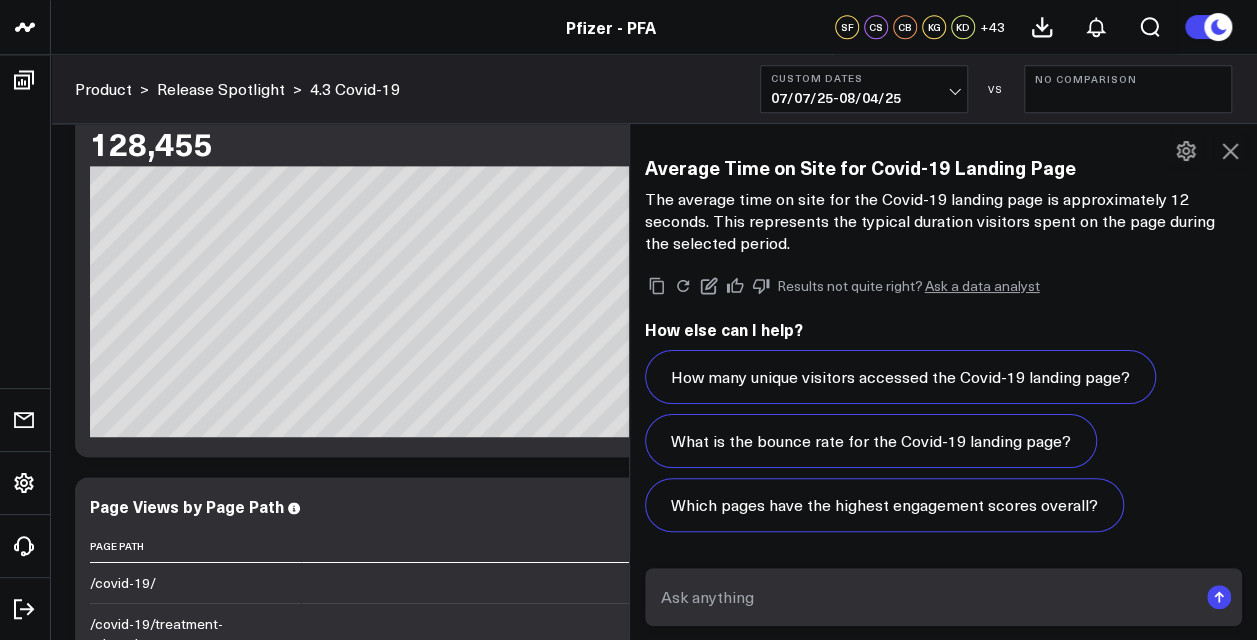 click on "Ask a data analyst" at bounding box center (982, 286) 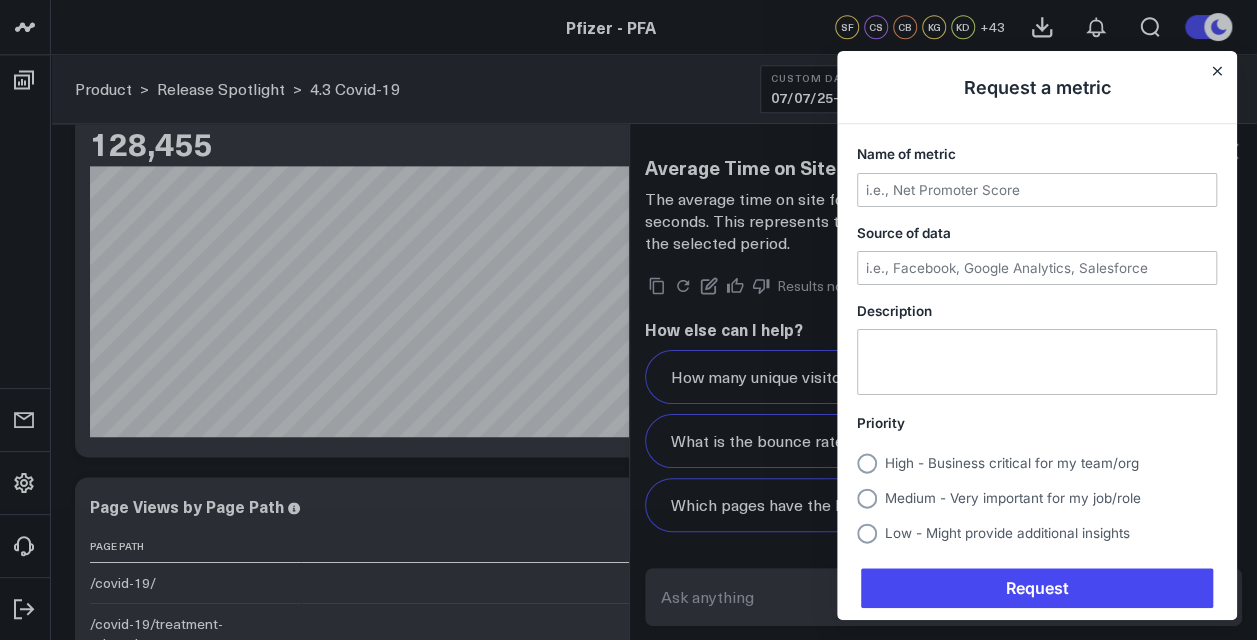 scroll, scrollTop: 0, scrollLeft: 0, axis: both 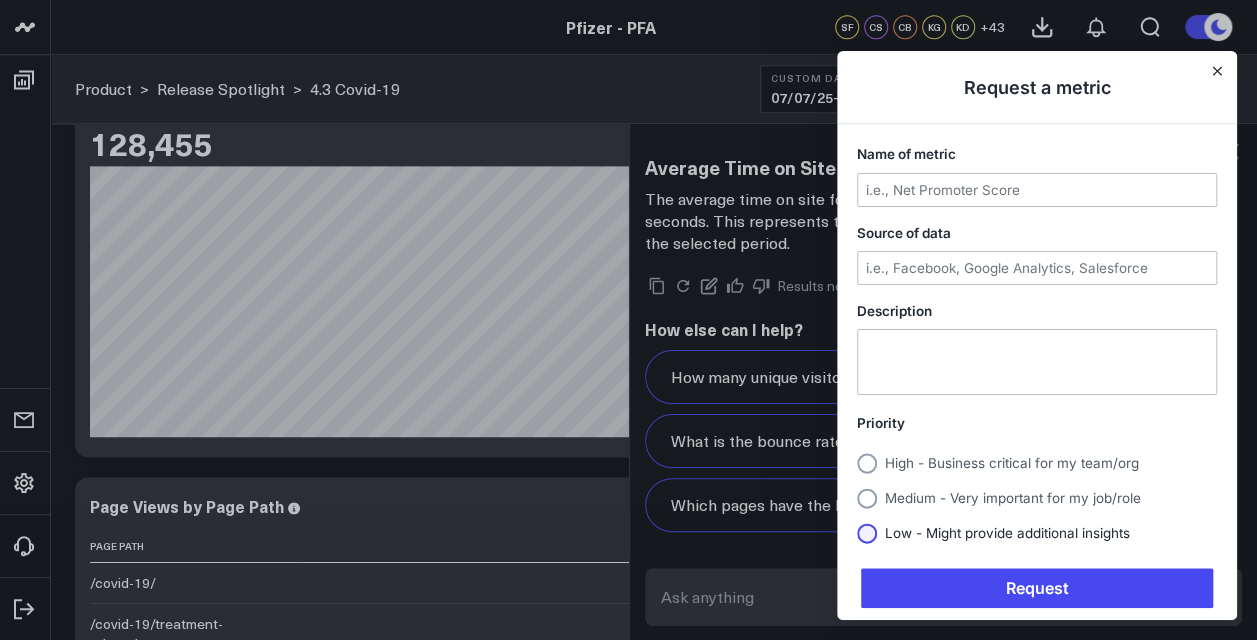 click on "Low - Might provide additional insights" at bounding box center (1007, 533) 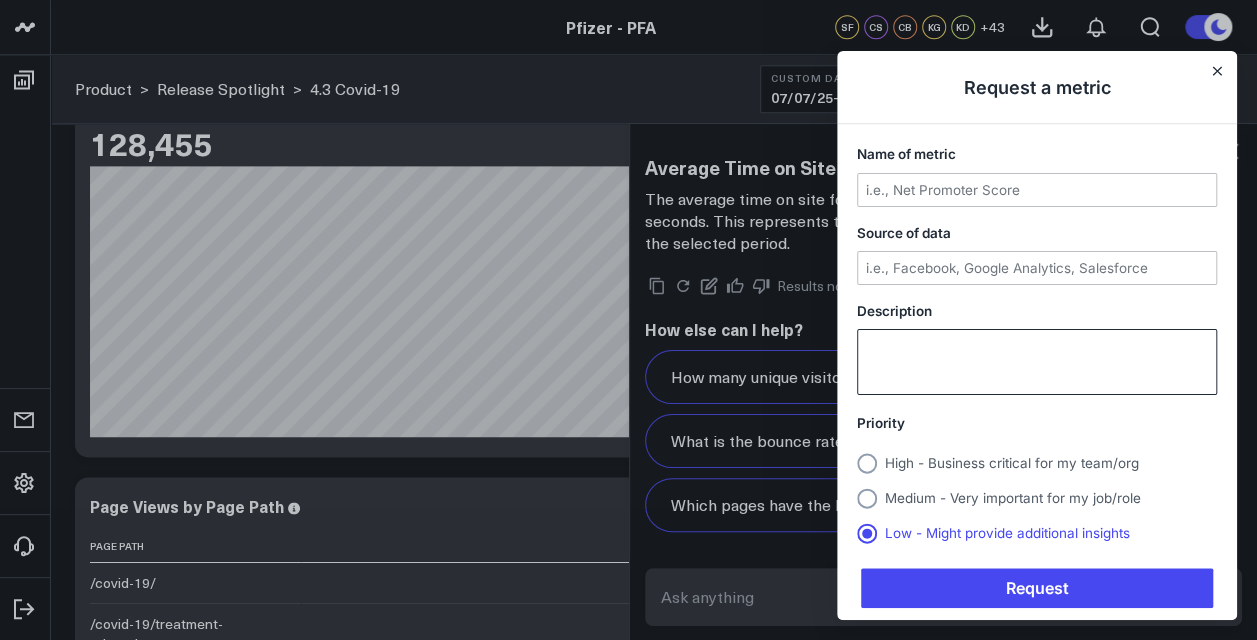 click at bounding box center (1037, 362) 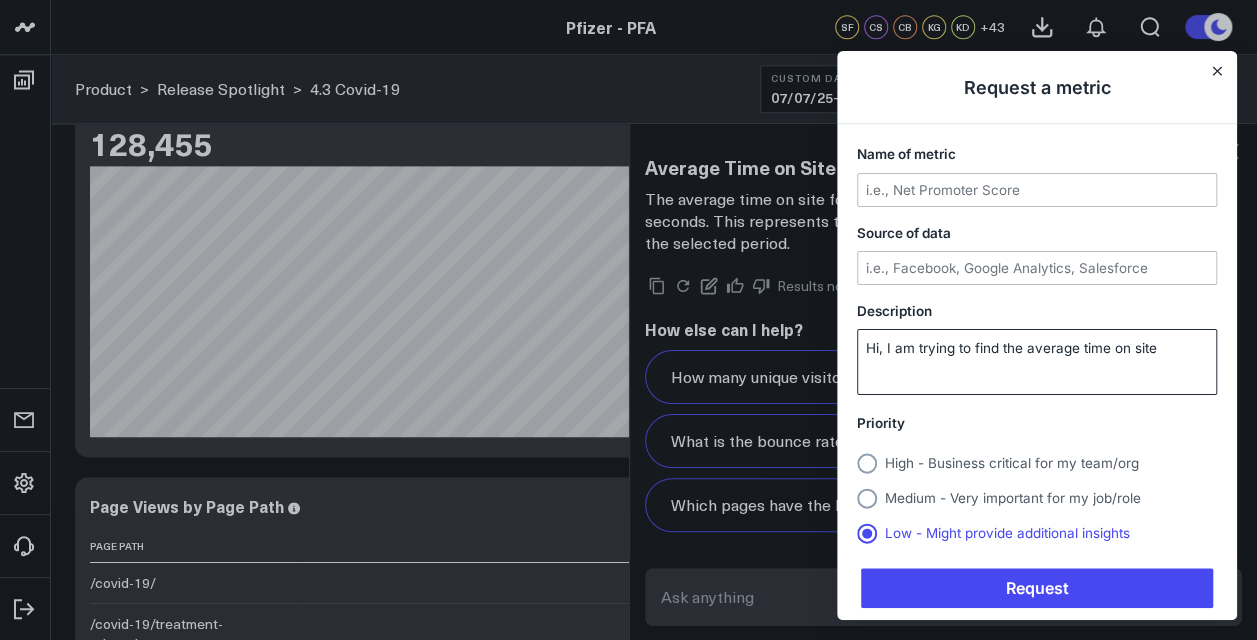 click on "Hi, I am trying to find the average time on site" at bounding box center (1037, 362) 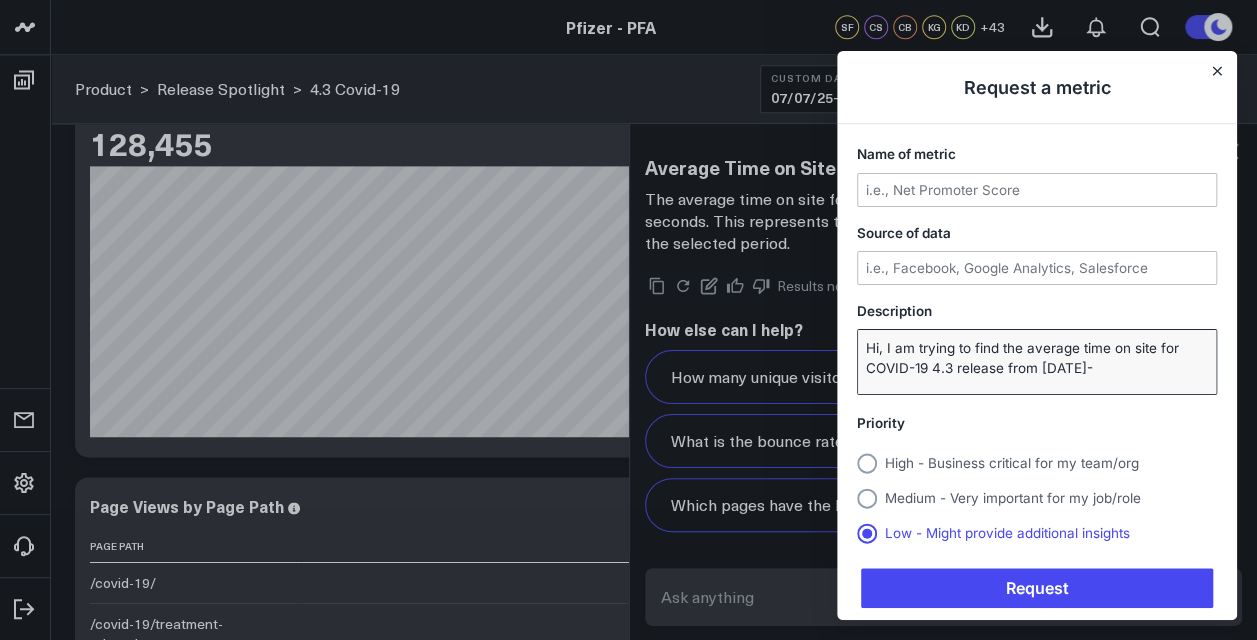 click on "Hi, I am trying to find the average time on site for COVID-19 4.3 release from [DATE]-" at bounding box center (1037, 362) 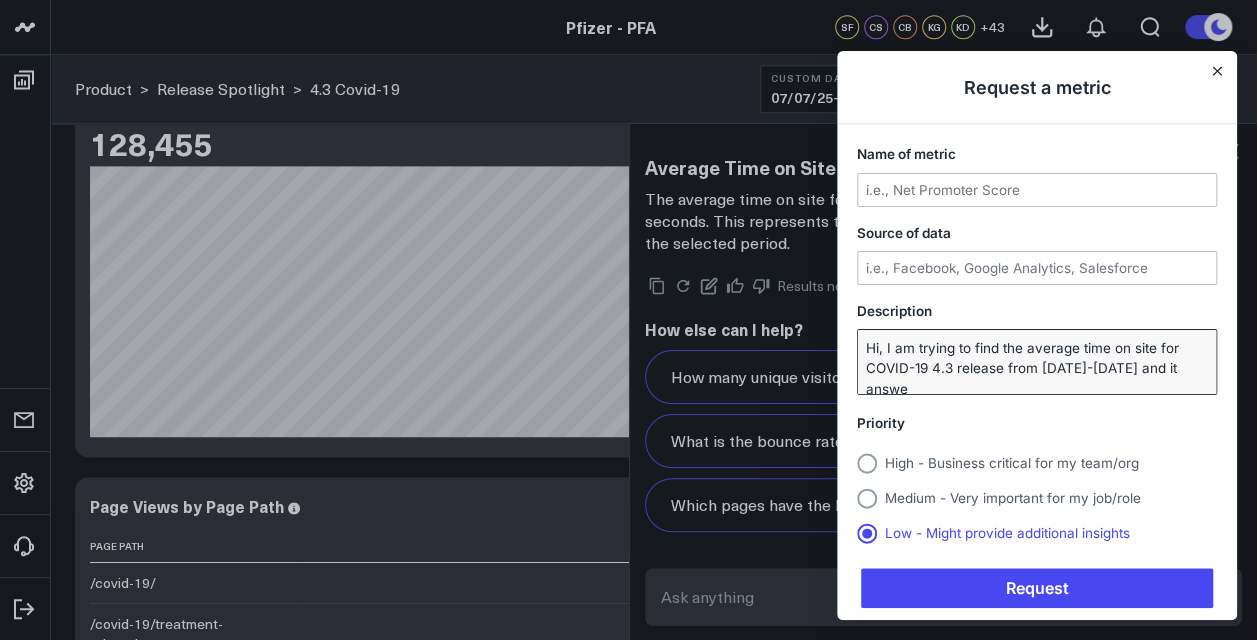 scroll, scrollTop: 0, scrollLeft: 0, axis: both 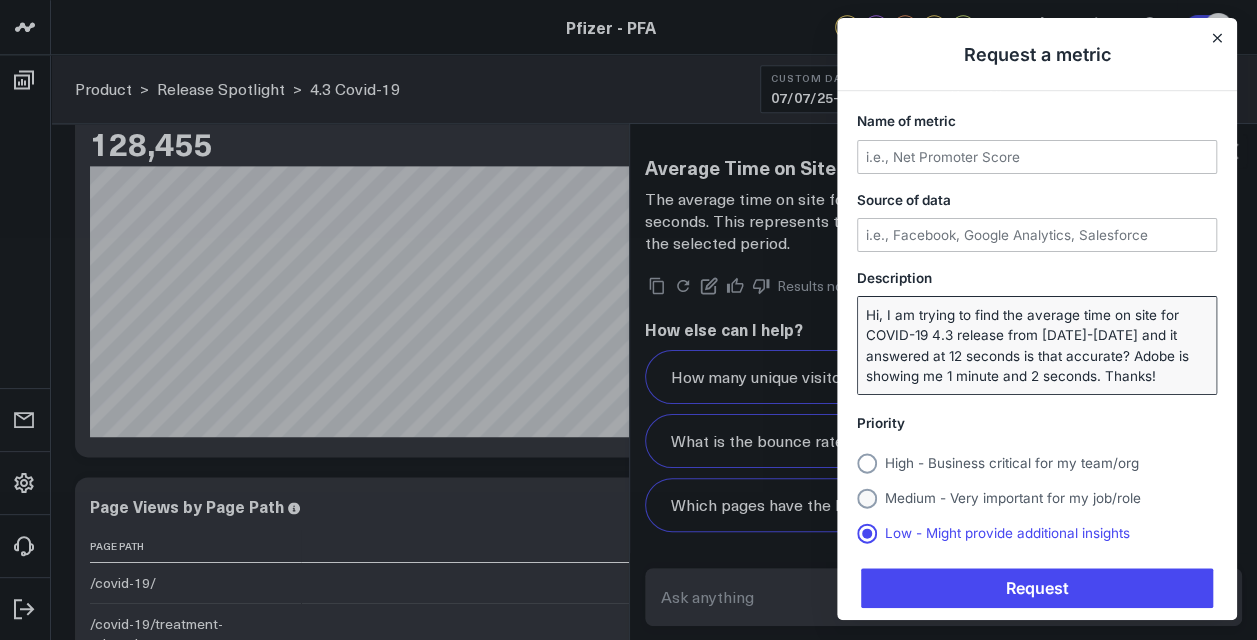 type on "Hi, I am trying to find the average time on site for COVID-19 4.3 release from [DATE]-[DATE] and it answered at 12 seconds is that accurate? Adobe is showing me 1 minute and 2 seconds. Thanks!" 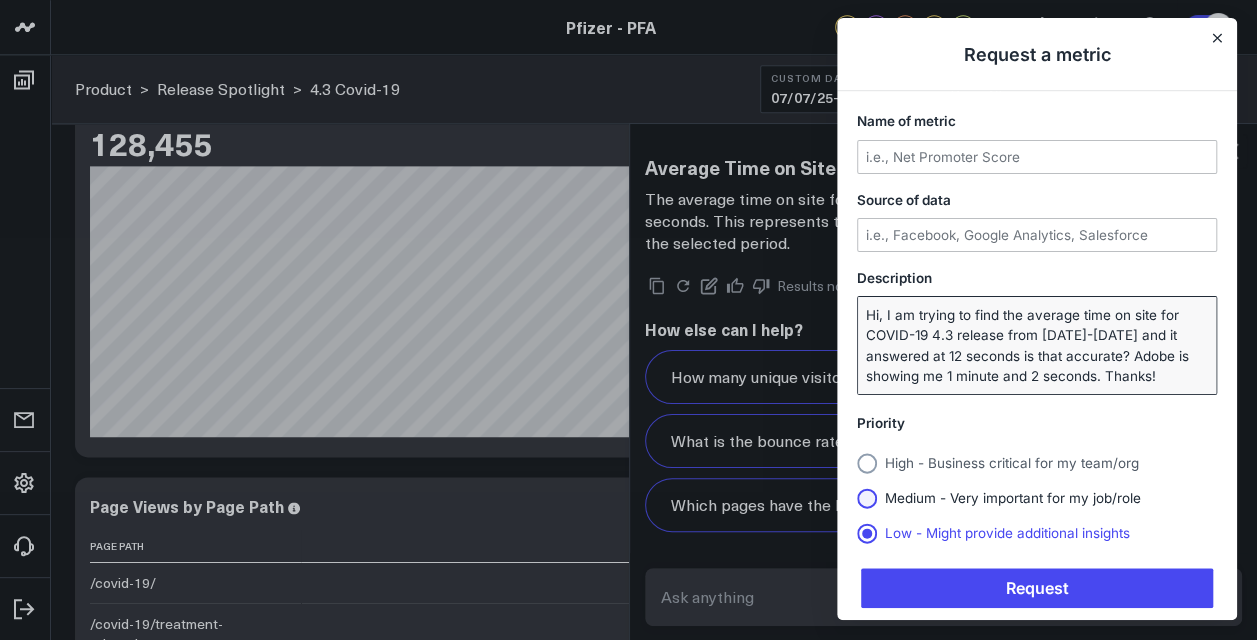 click on "Medium - Very important for my job/role" at bounding box center (1013, 498) 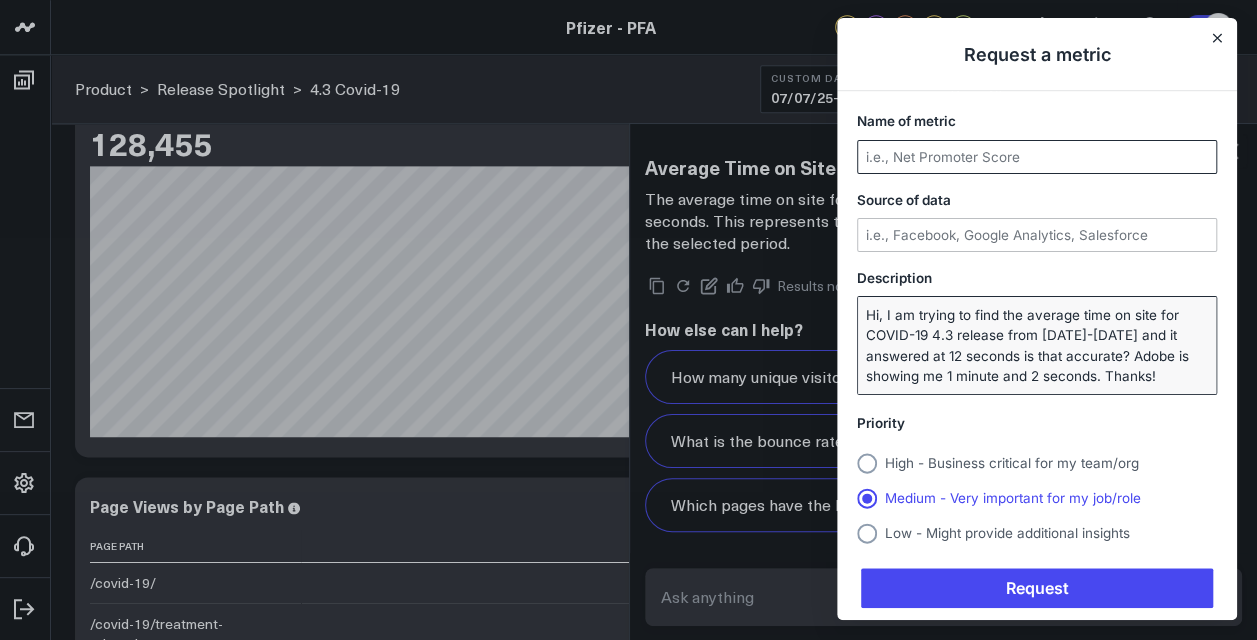 click at bounding box center [1037, 157] 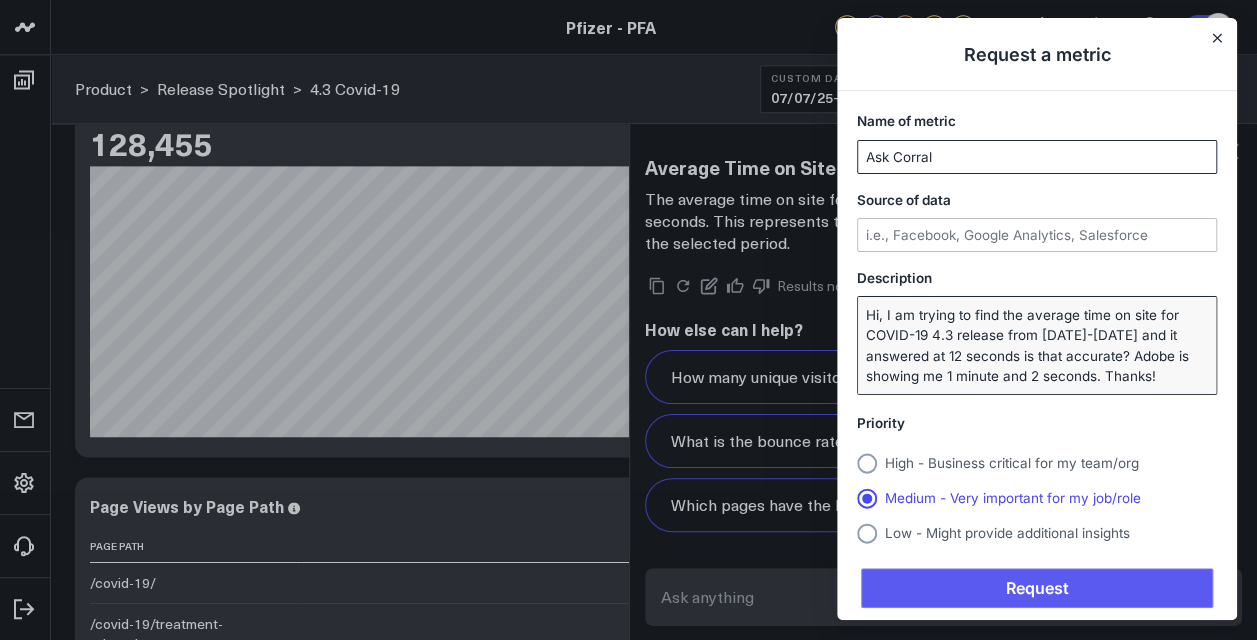 type on "Ask Corral" 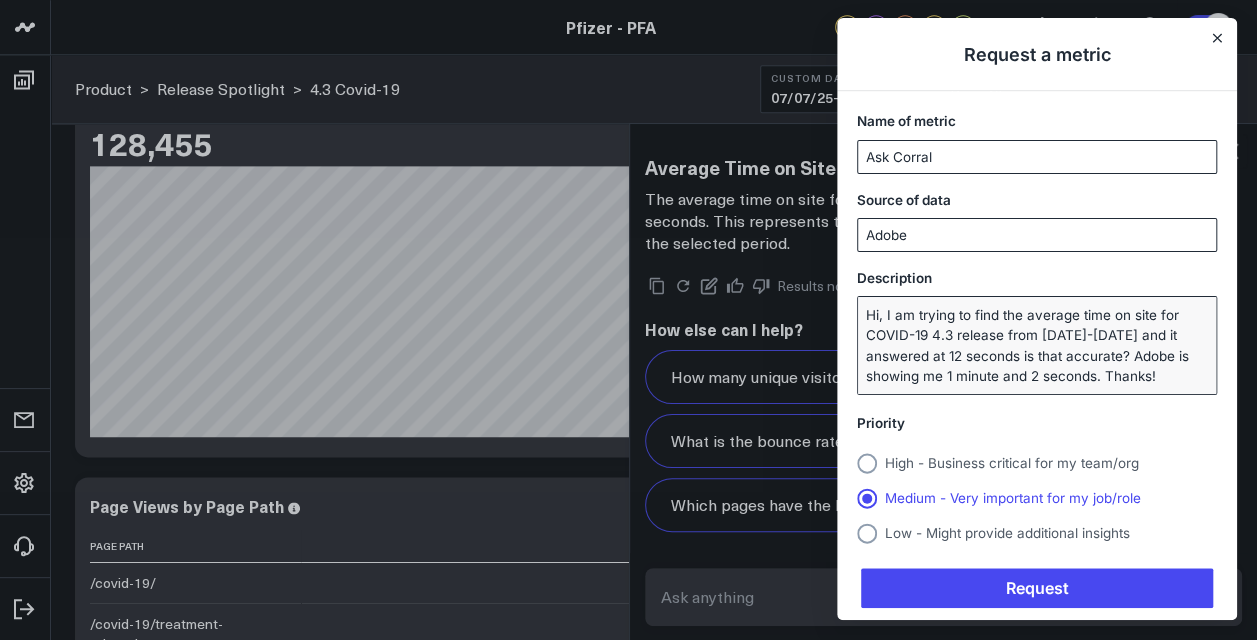 type on "Adobe" 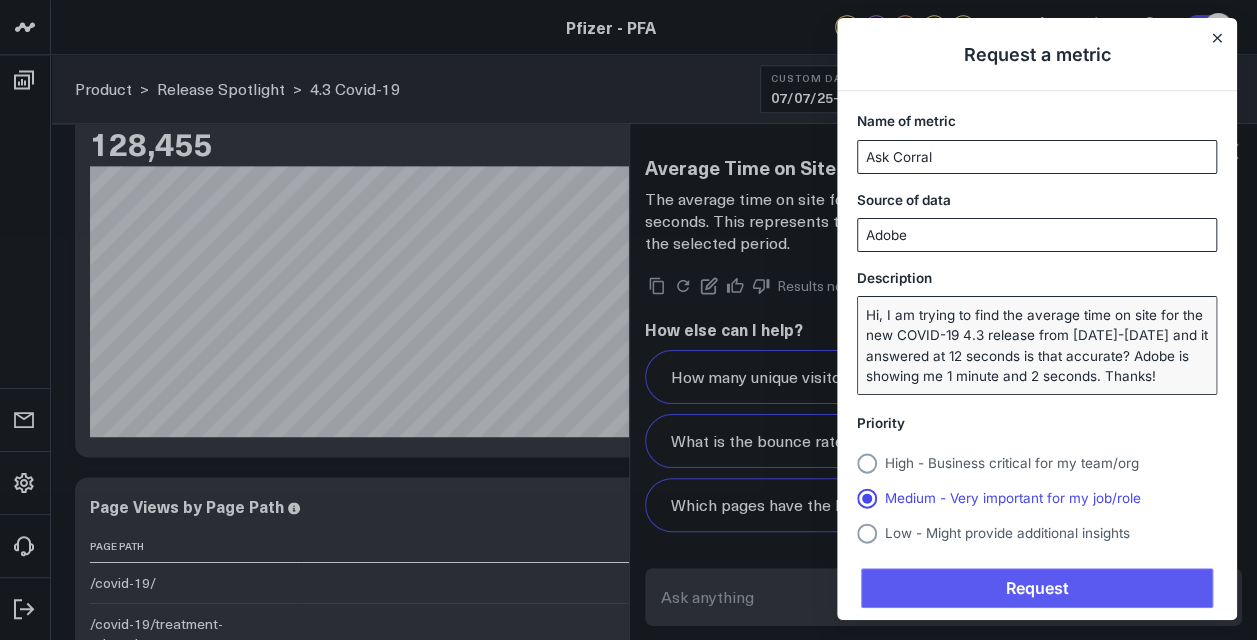 type on "Hi, I am trying to find the average time on site for the new COVID-19 4.3 release from [DATE]-[DATE] and it answered at 12 seconds is that accurate? Adobe is showing me 1 minute and 2 seconds. Thanks!" 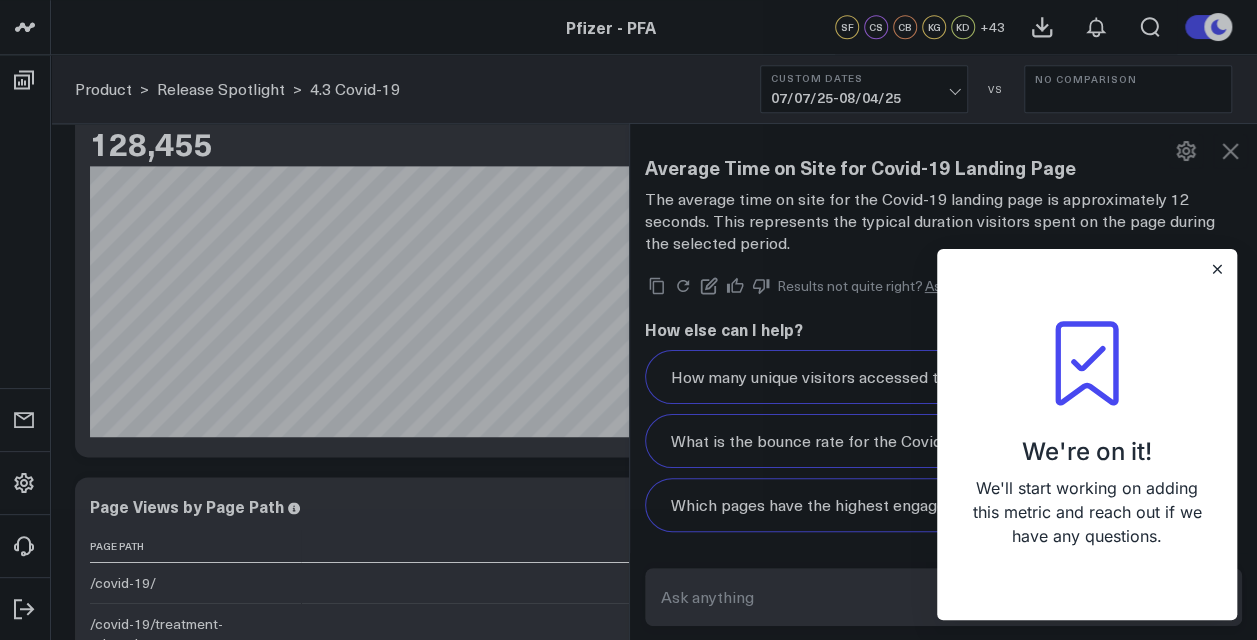 click on "We're on it! We'll start working on adding this metric and reach out if we have any questions." at bounding box center (1087, 434) 